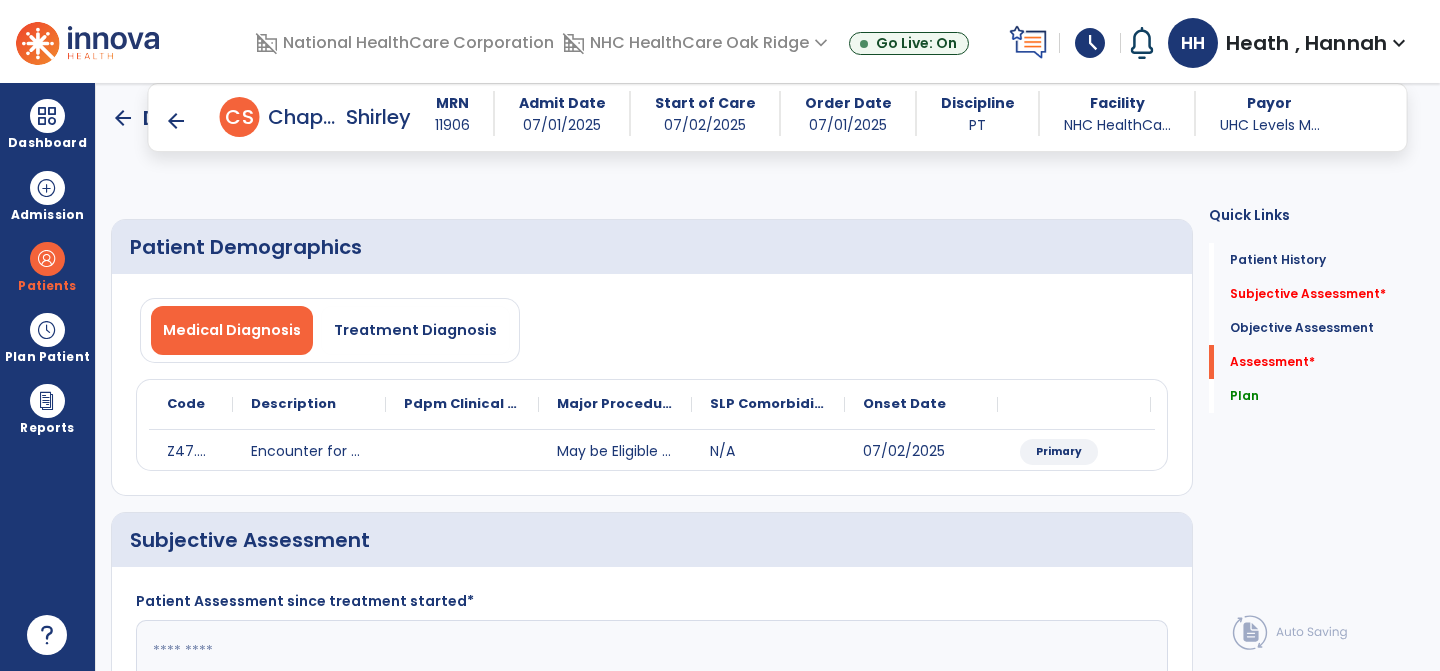 select on "****" 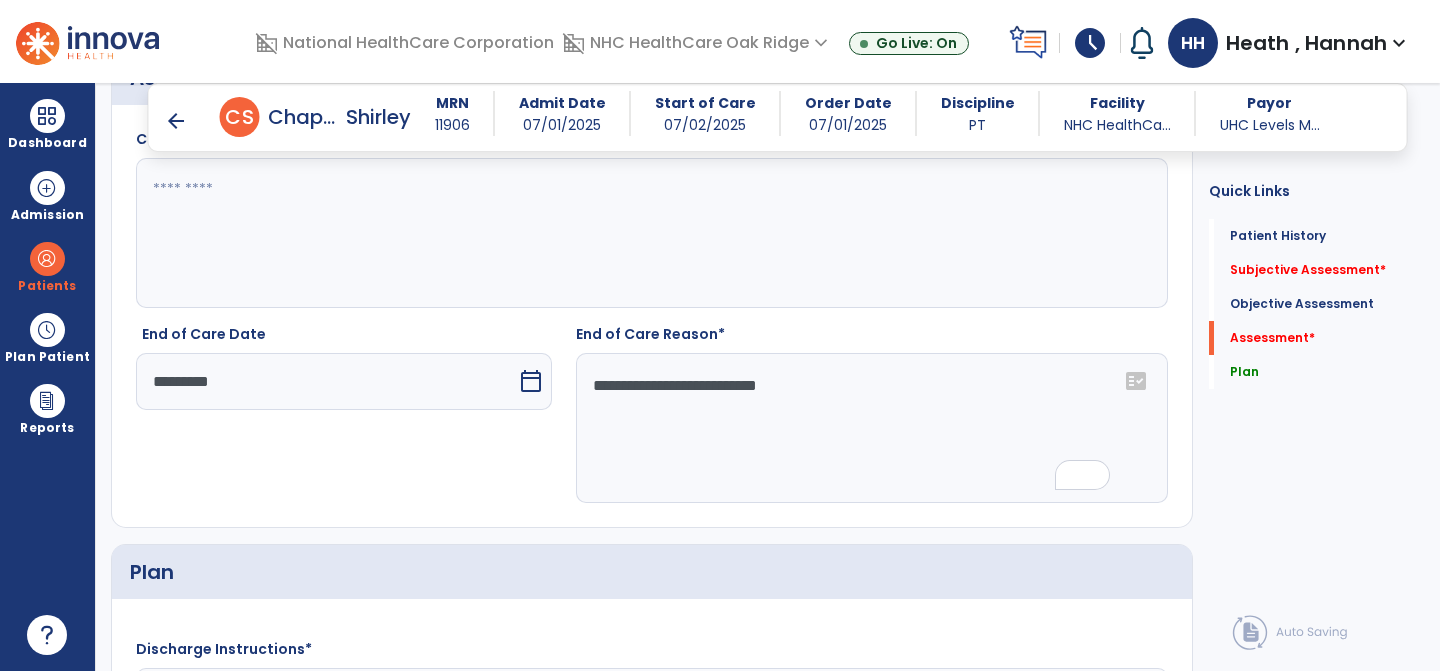 scroll, scrollTop: 2785, scrollLeft: 0, axis: vertical 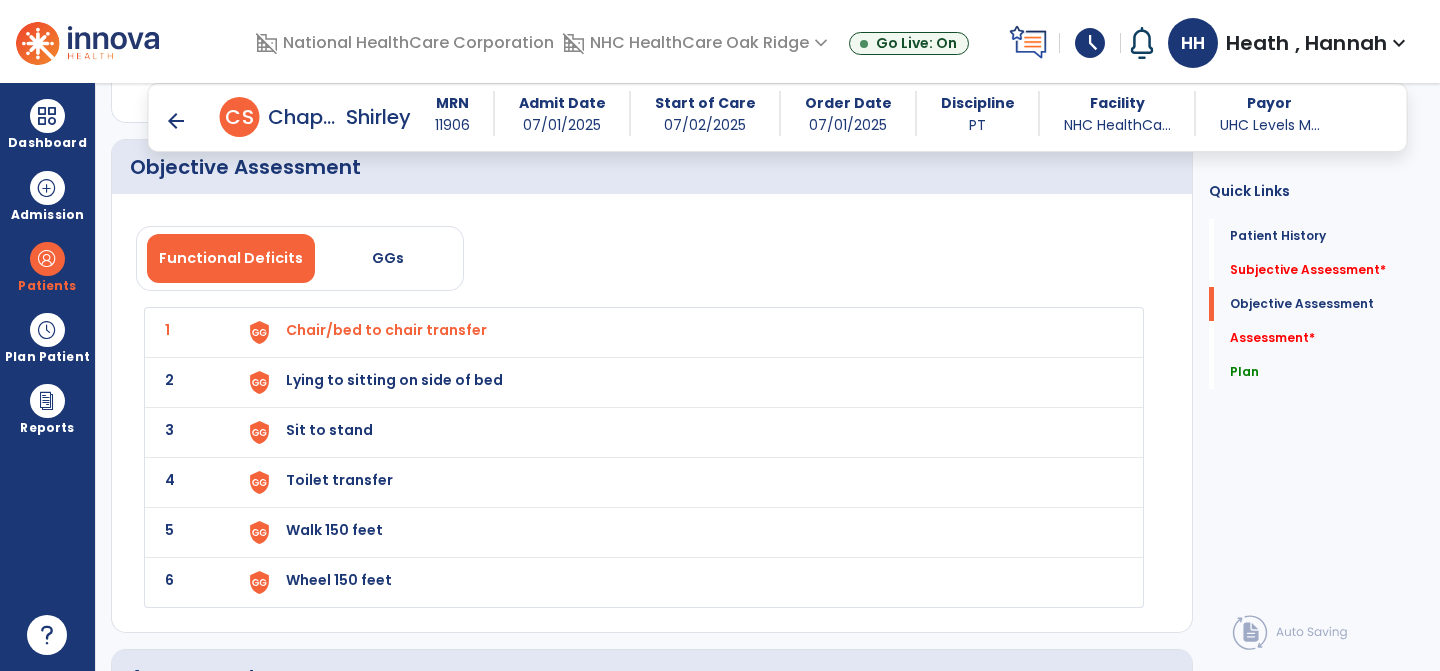 type on "**********" 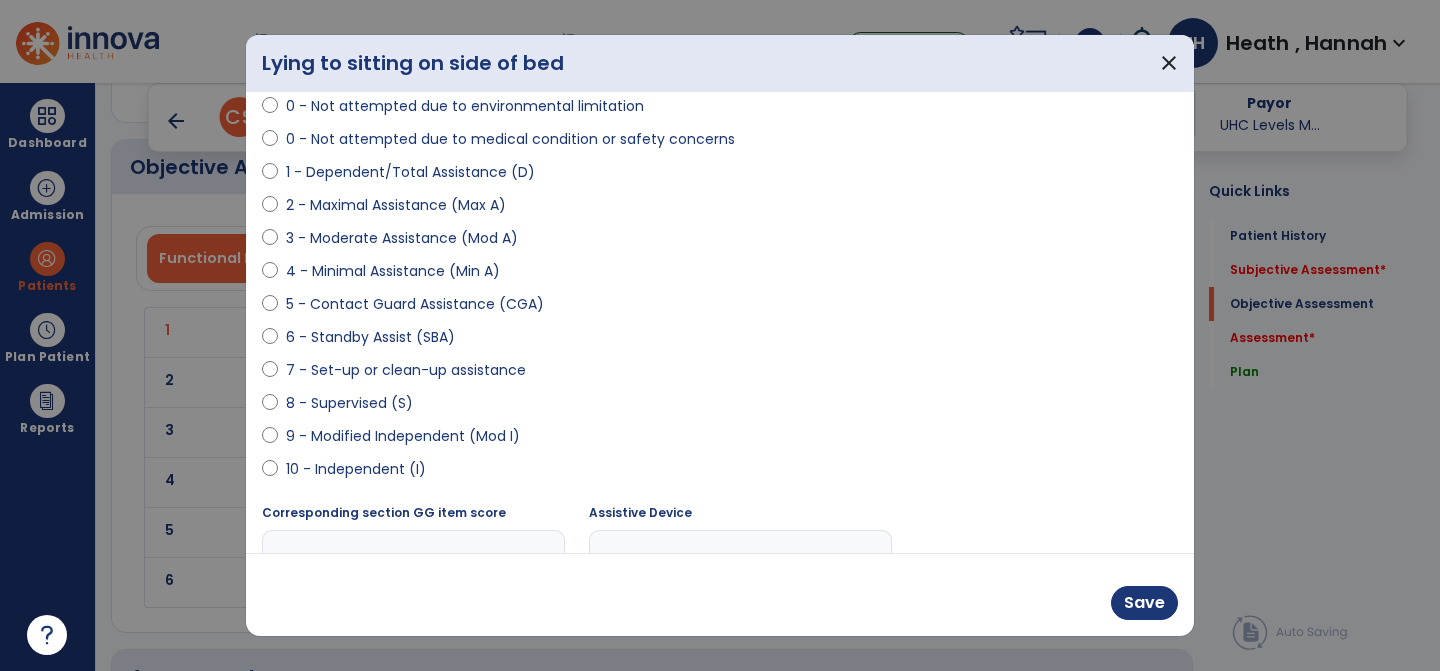 click on "10 - Independent (I)" at bounding box center (356, 469) 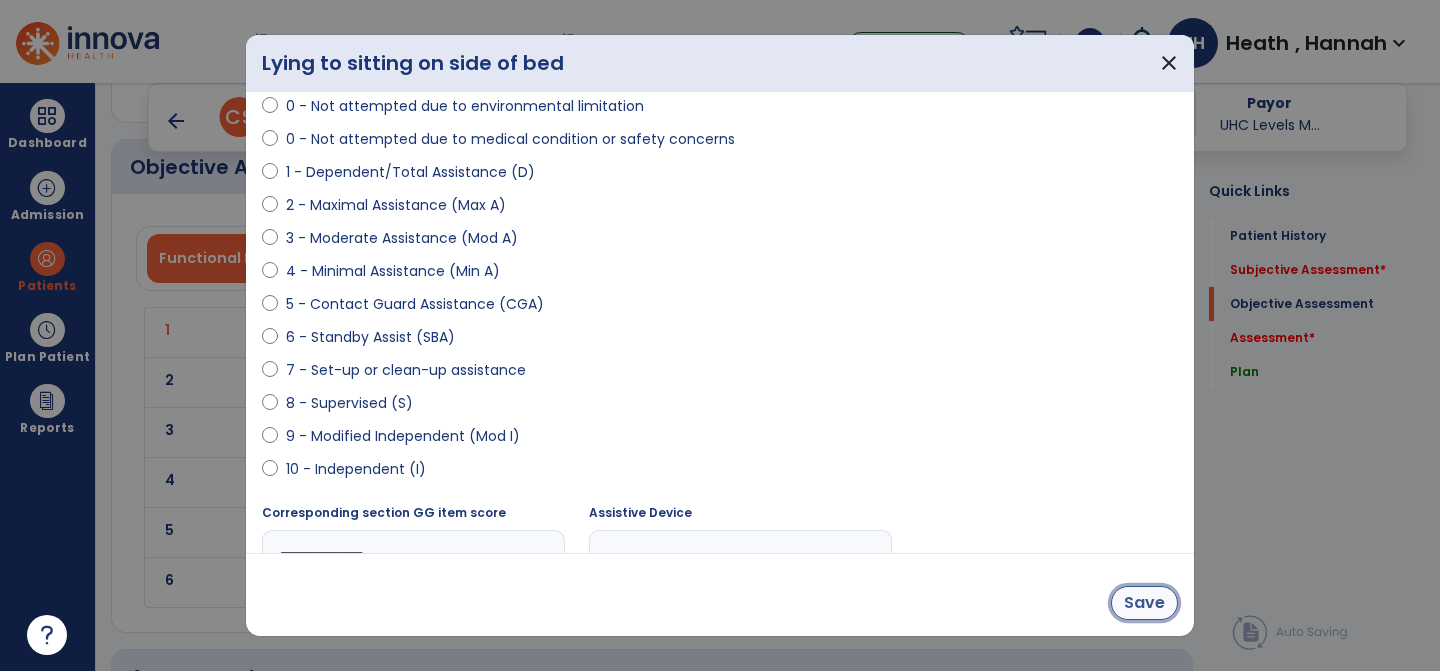 click on "Save" at bounding box center (1144, 603) 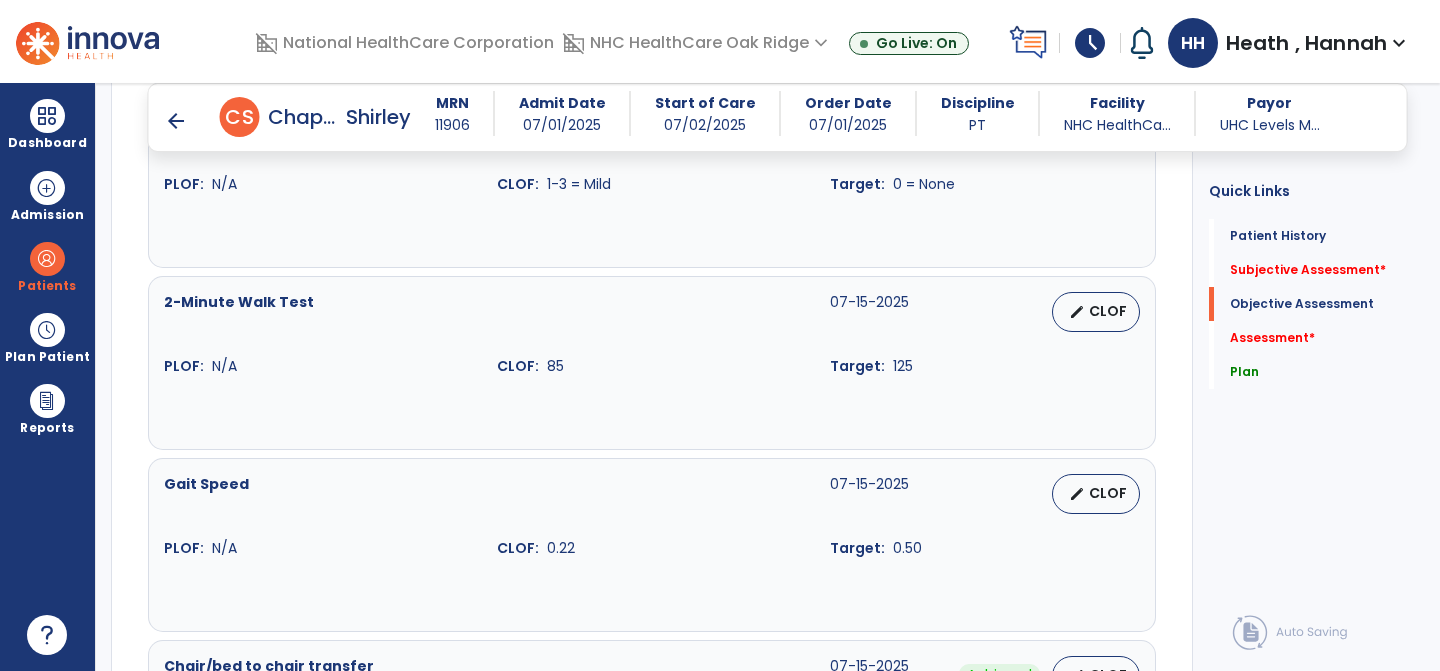 scroll, scrollTop: 971, scrollLeft: 0, axis: vertical 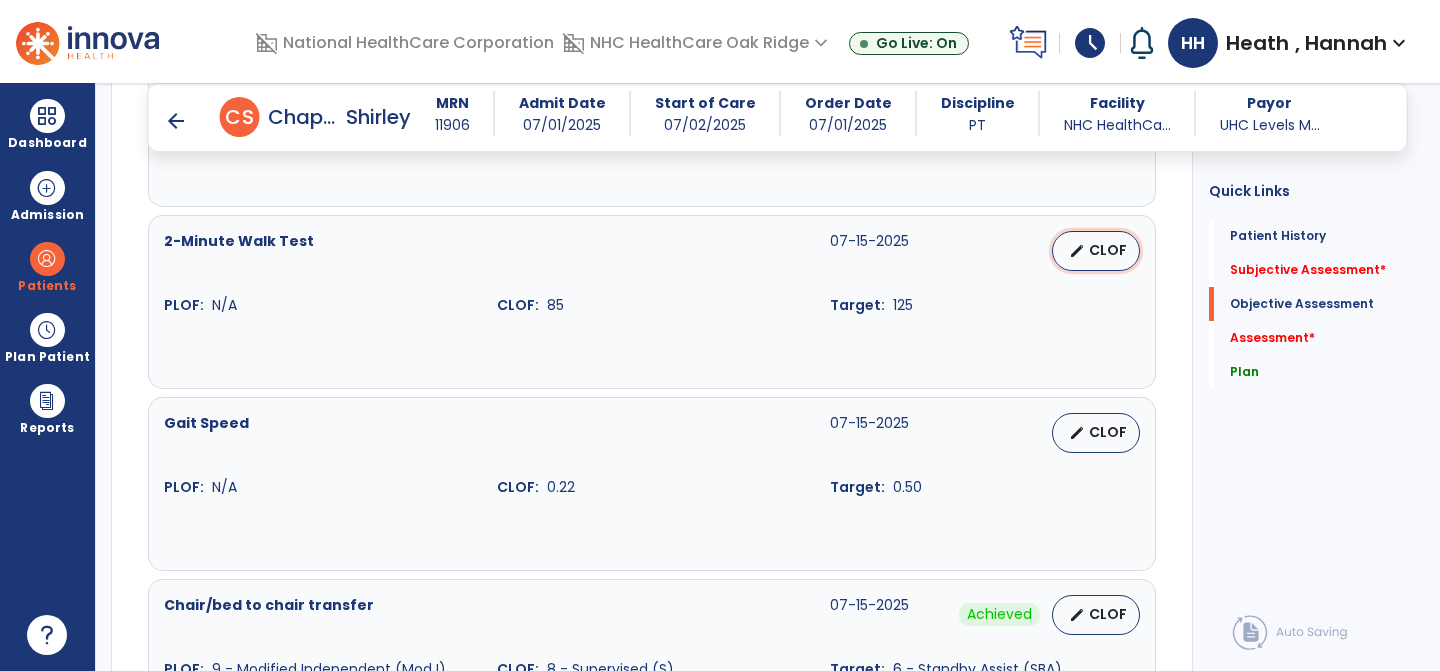 click on "CLOF" at bounding box center [1108, 250] 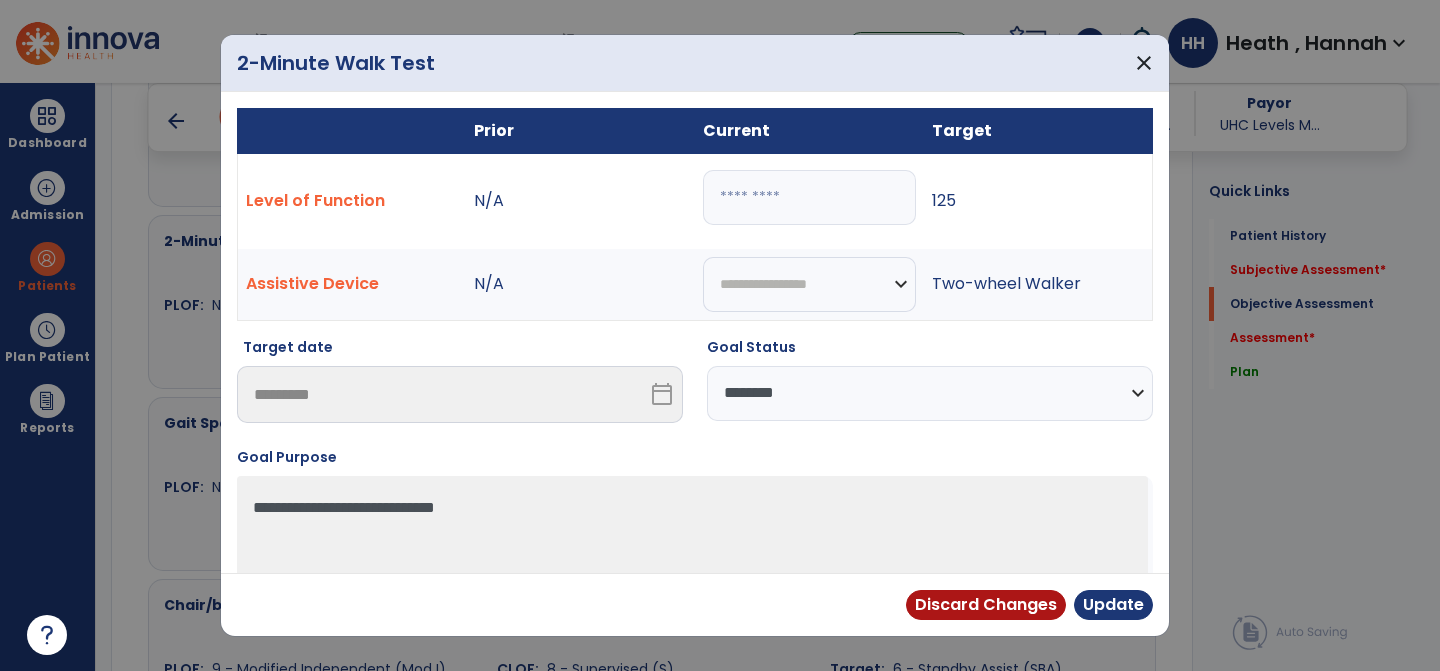 click on "**" at bounding box center (809, 197) 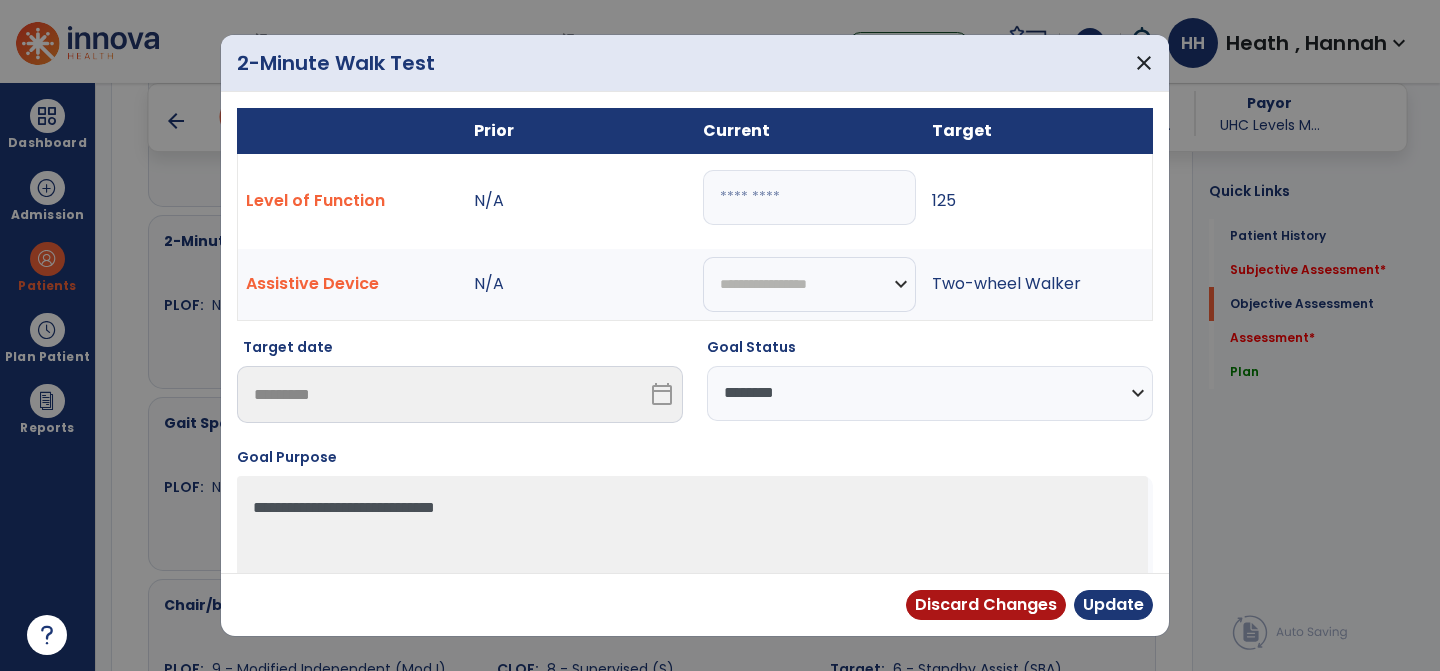 select on "**********" 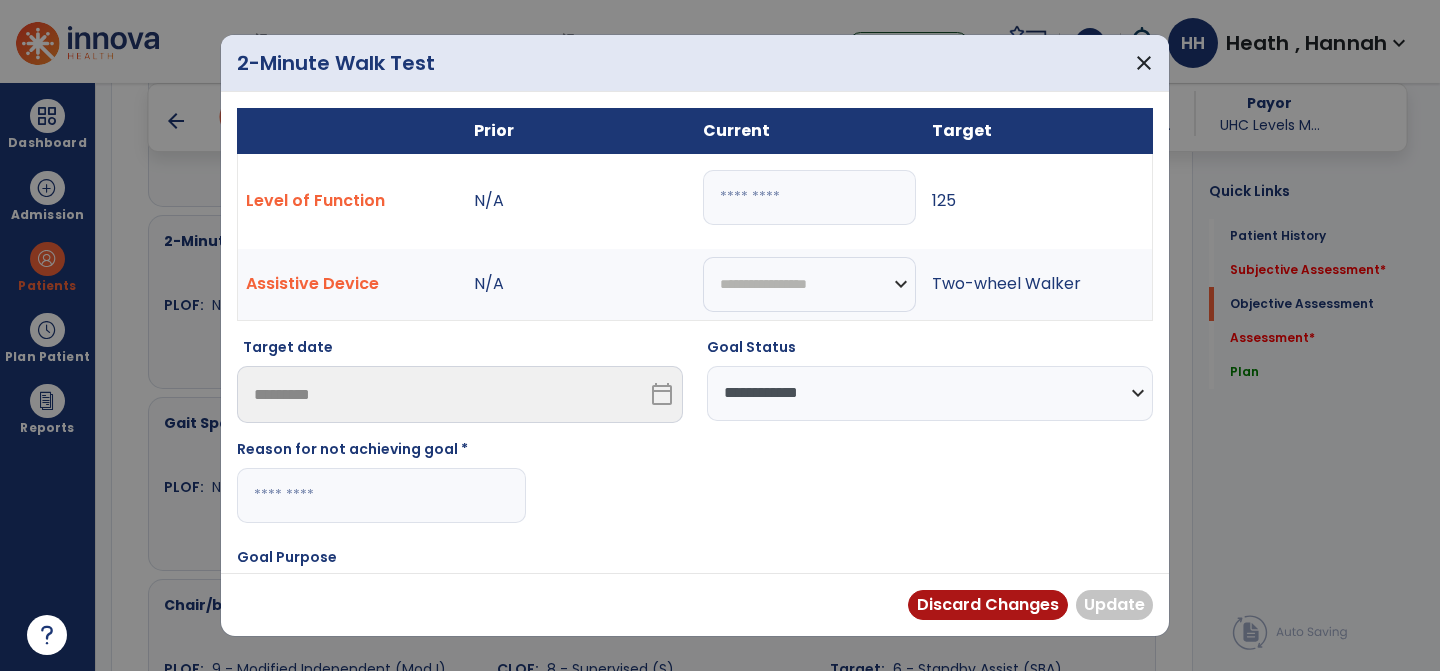 click on "Reason for not achieving goal *" at bounding box center (352, 449) 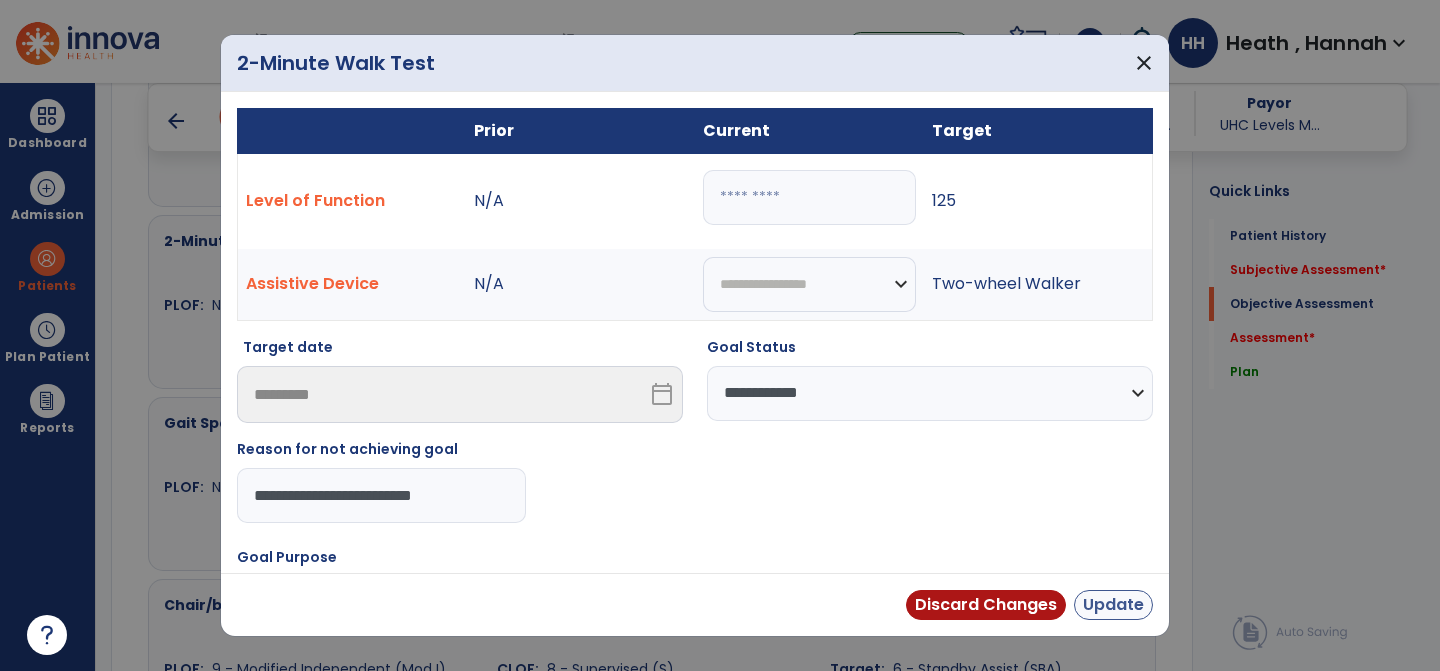 type on "**********" 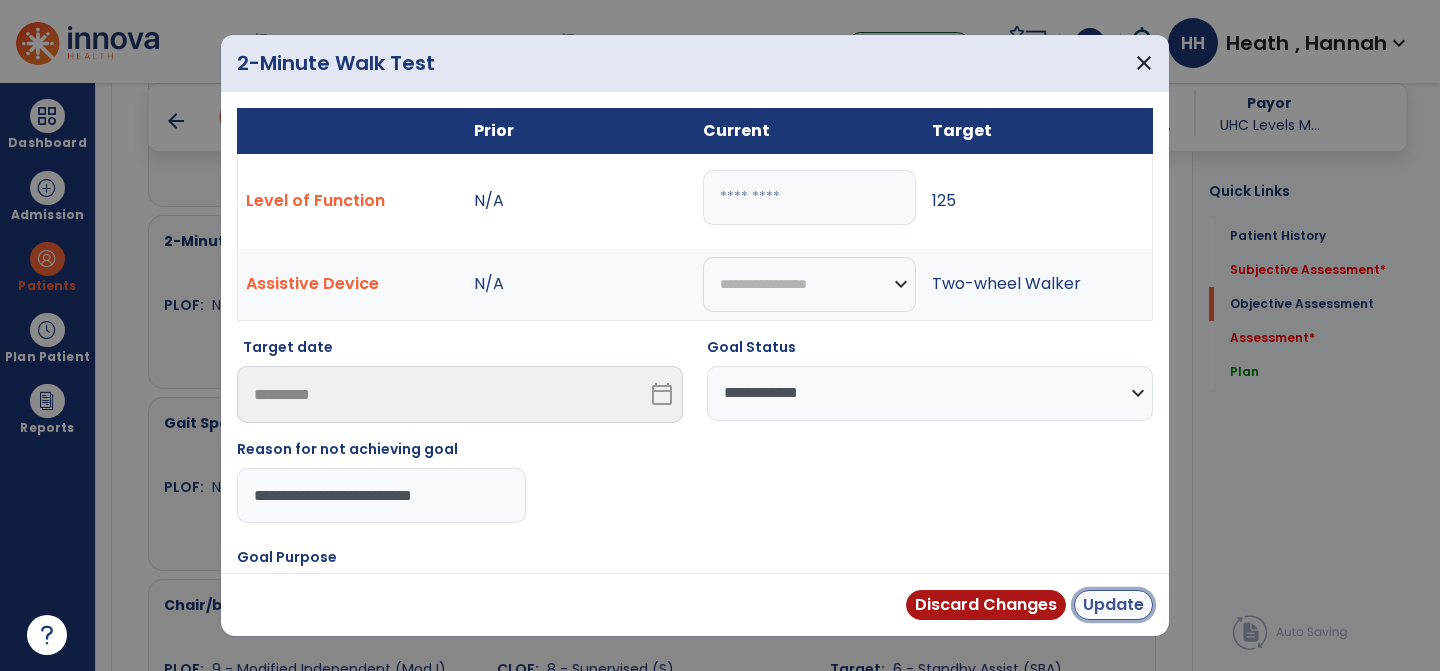 click on "Update" at bounding box center [1113, 605] 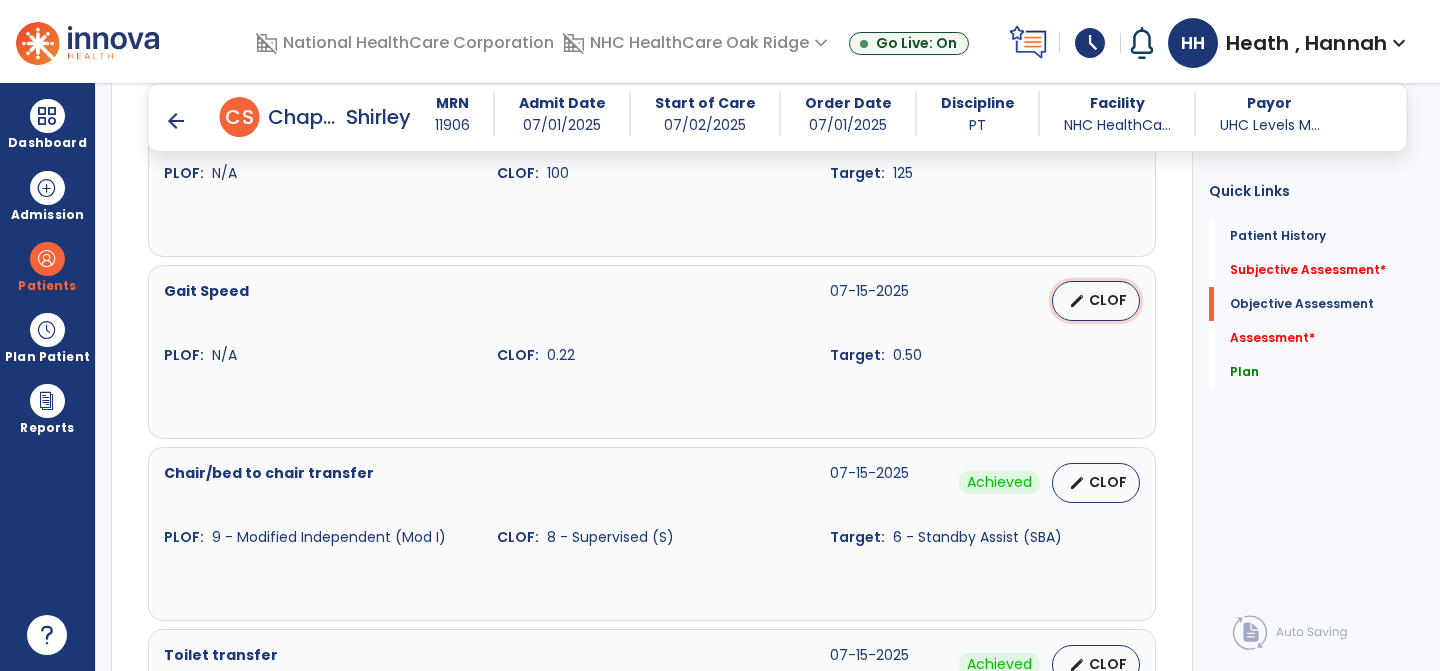 click on "edit   CLOF" at bounding box center (1096, 301) 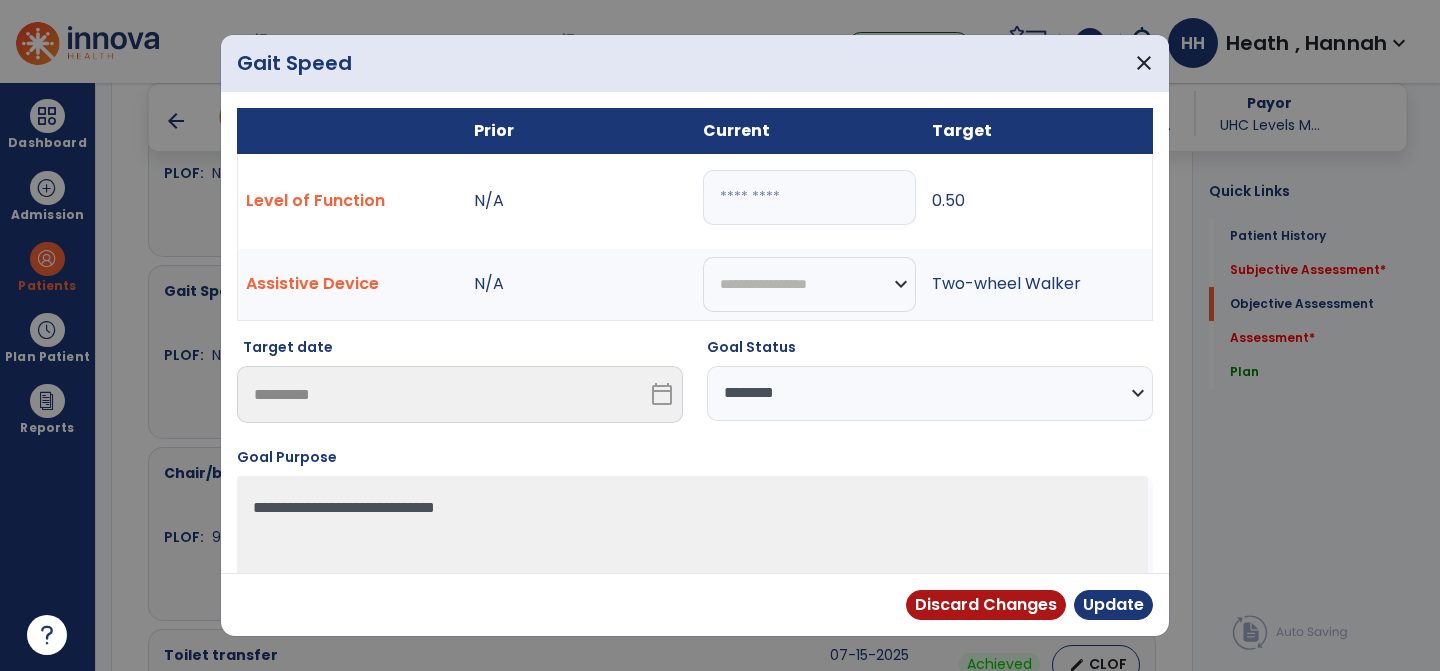 click on "****" at bounding box center (809, 197) 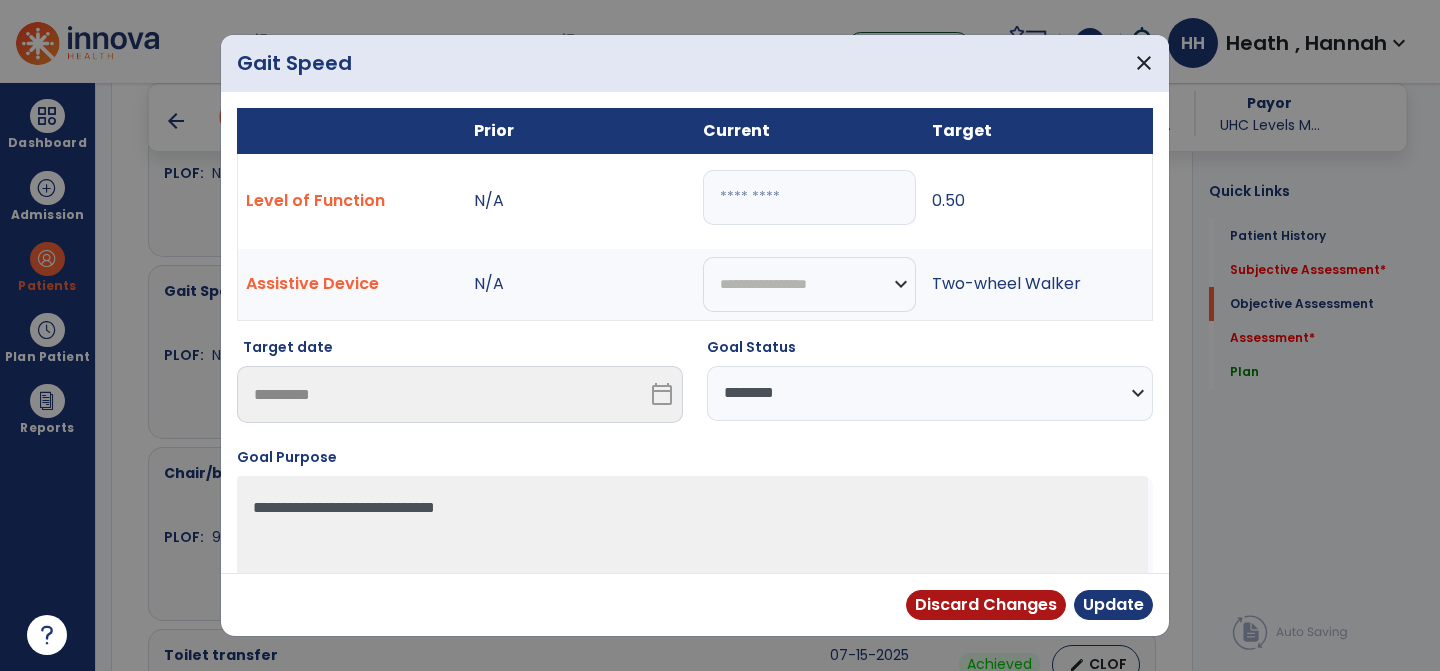 select on "**********" 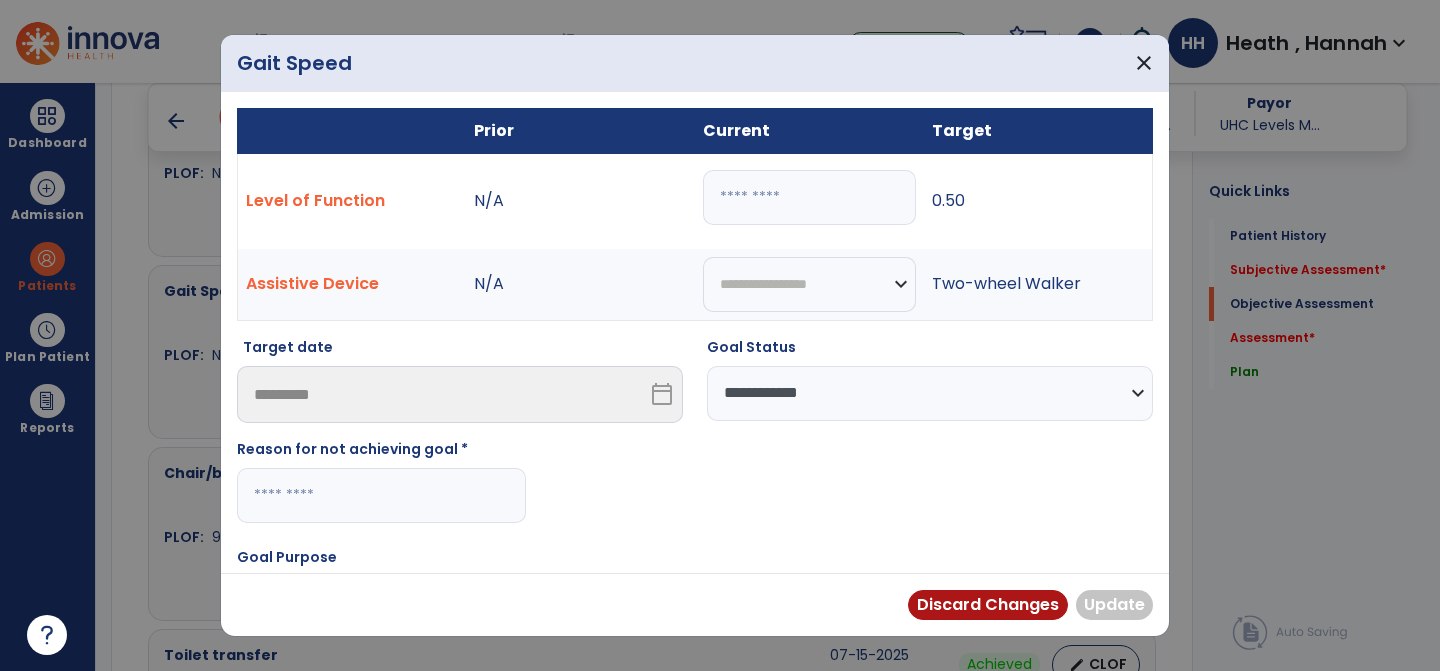 click at bounding box center (381, 495) 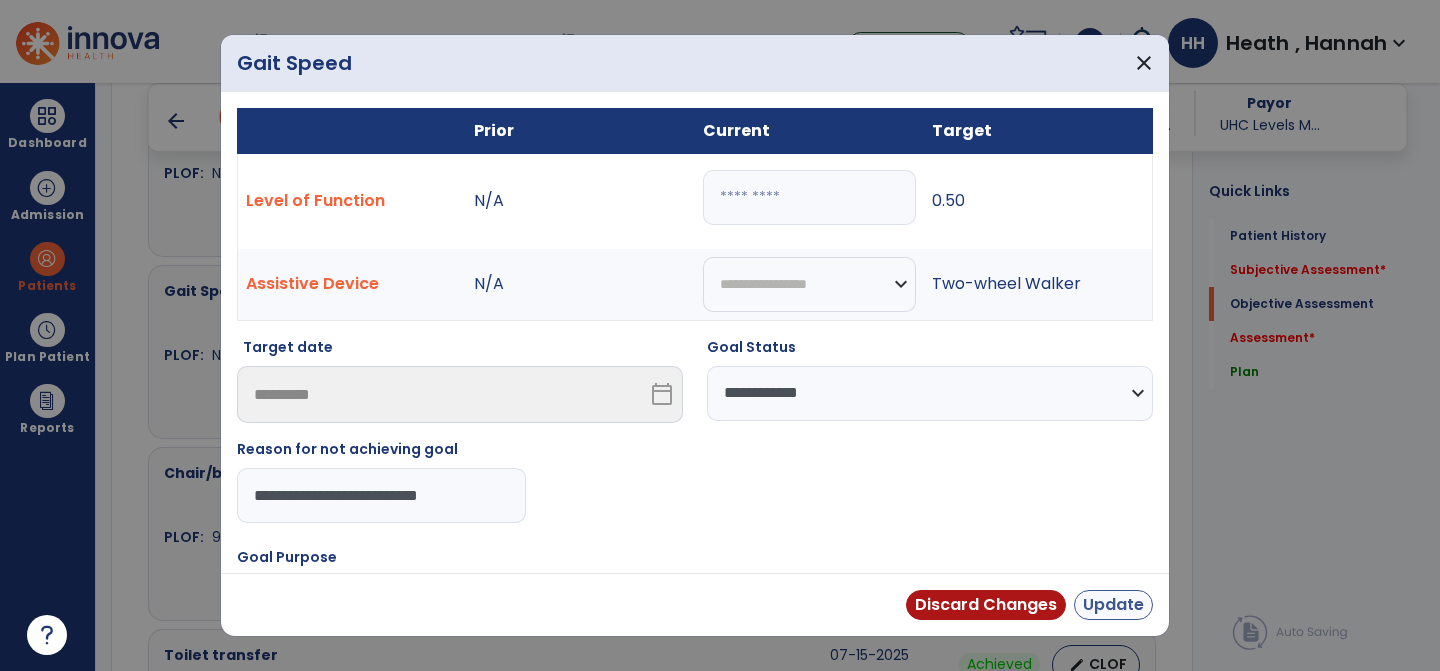 type on "**********" 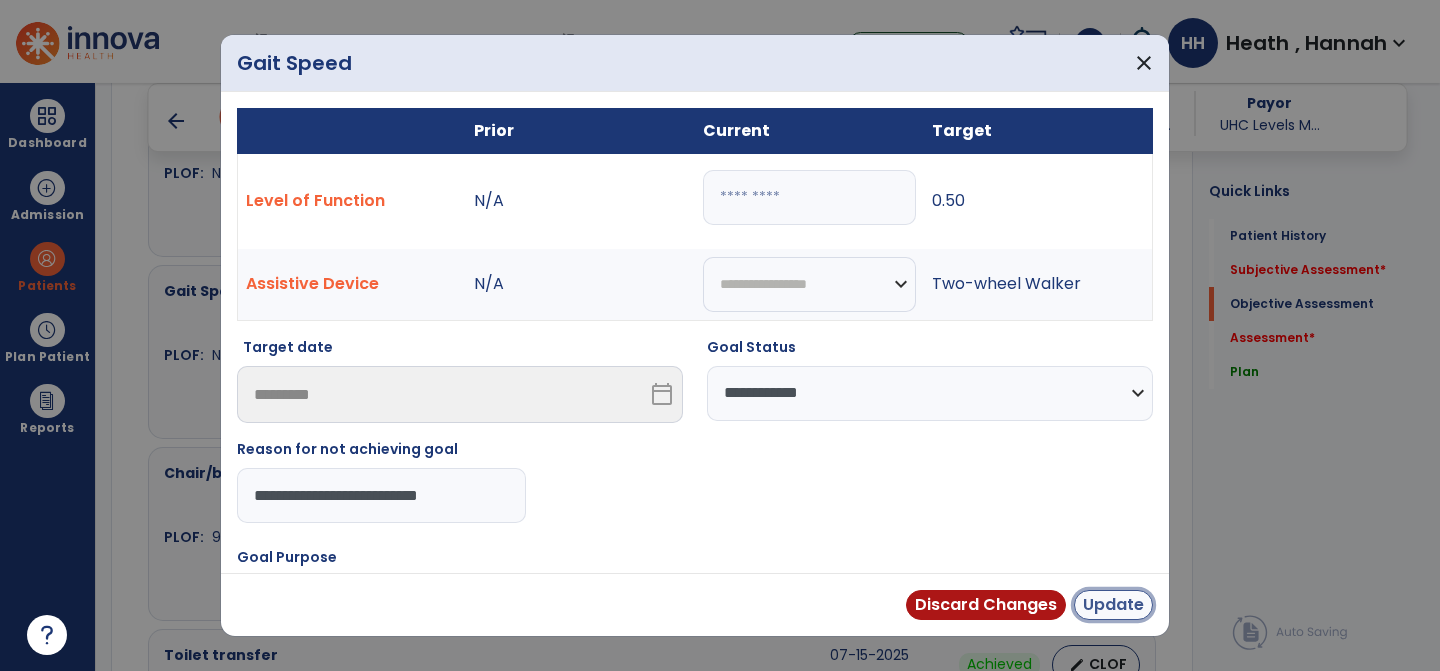 click on "Update" at bounding box center (1113, 605) 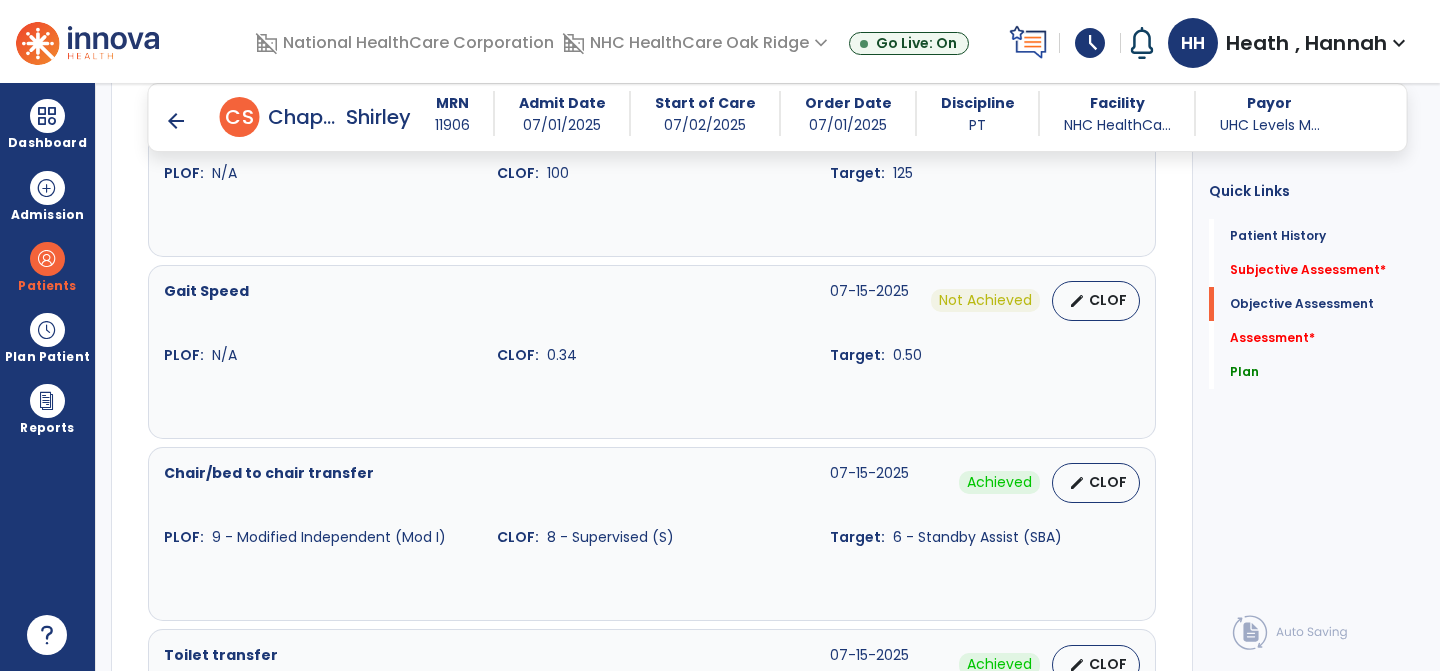 scroll, scrollTop: 1334, scrollLeft: 0, axis: vertical 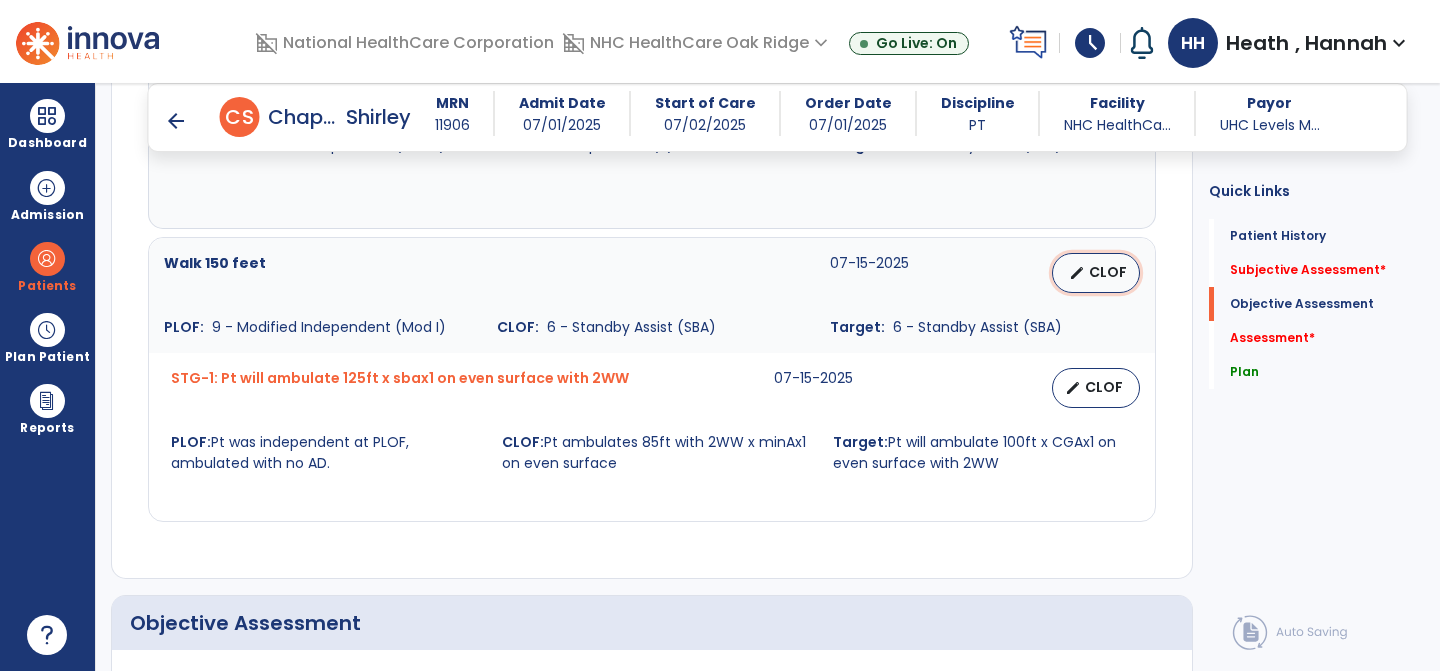 click on "CLOF" at bounding box center (1108, 272) 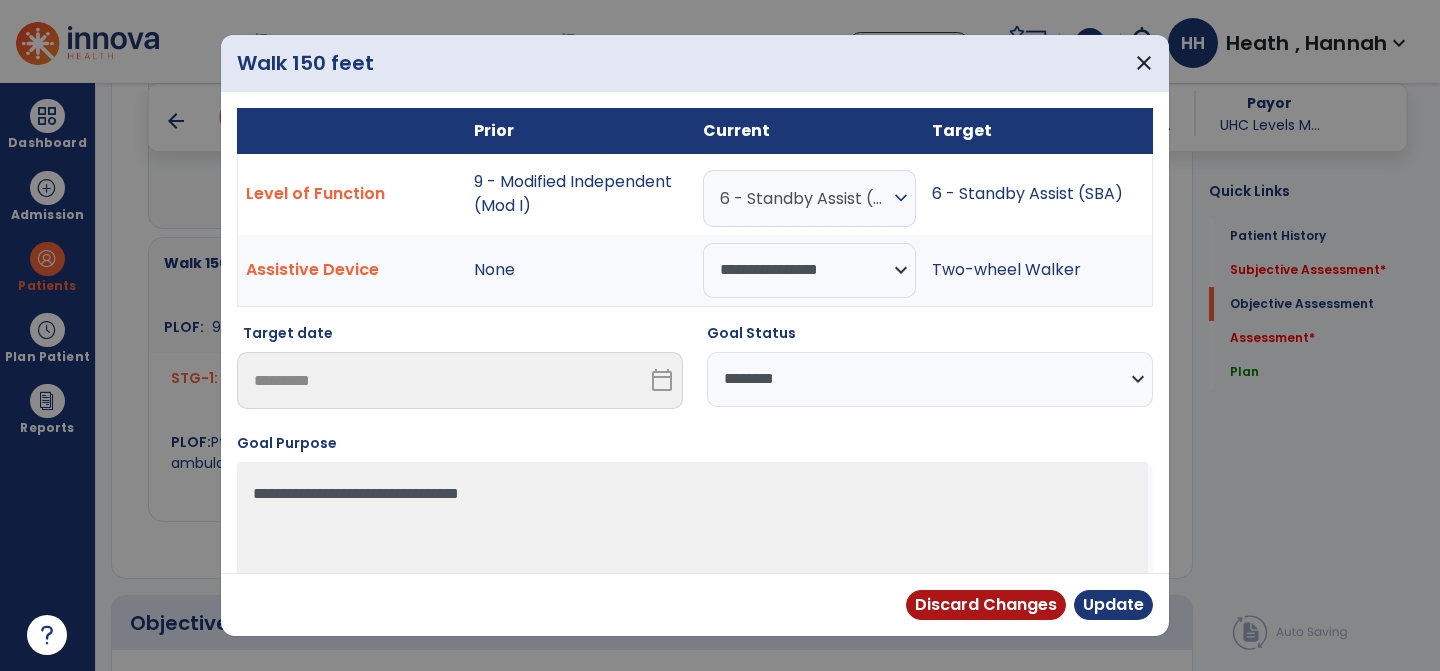 click on "6 - Standby Assist (SBA)" at bounding box center (804, 198) 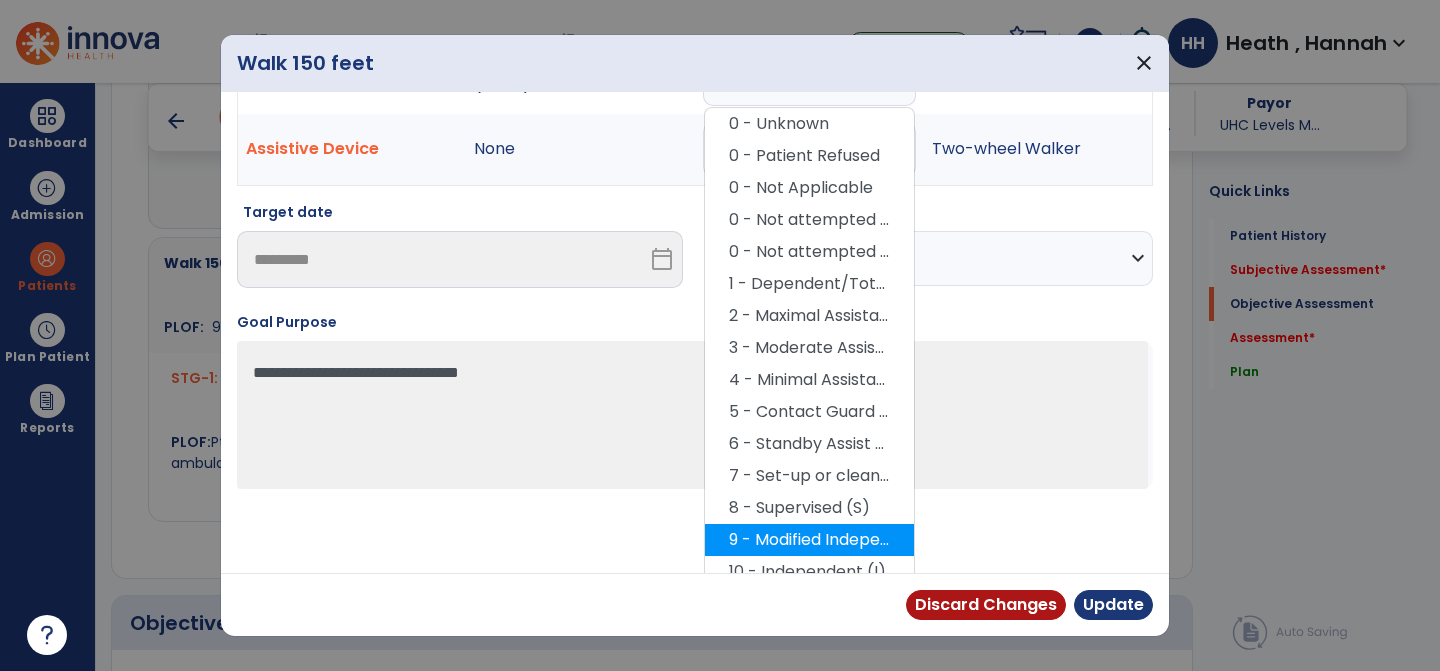 click on "9 - Modified Independent (Mod I)" at bounding box center (809, 540) 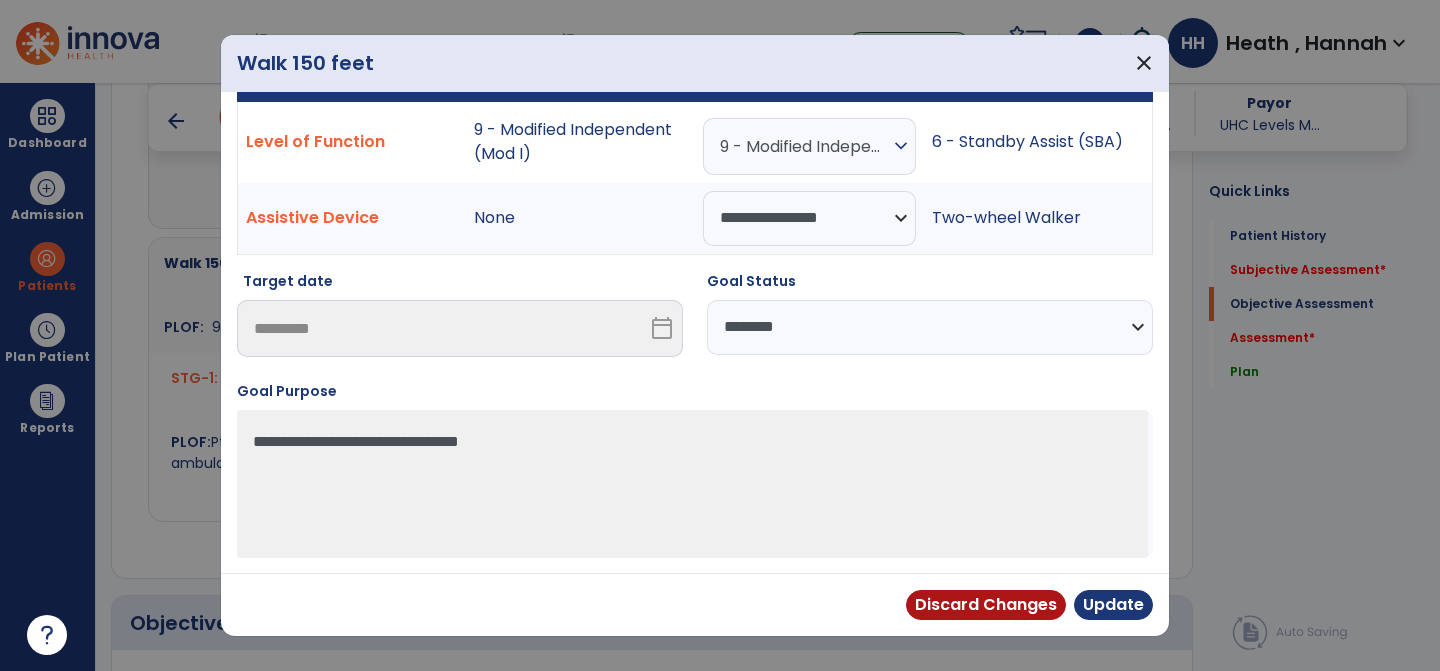 scroll, scrollTop: 52, scrollLeft: 0, axis: vertical 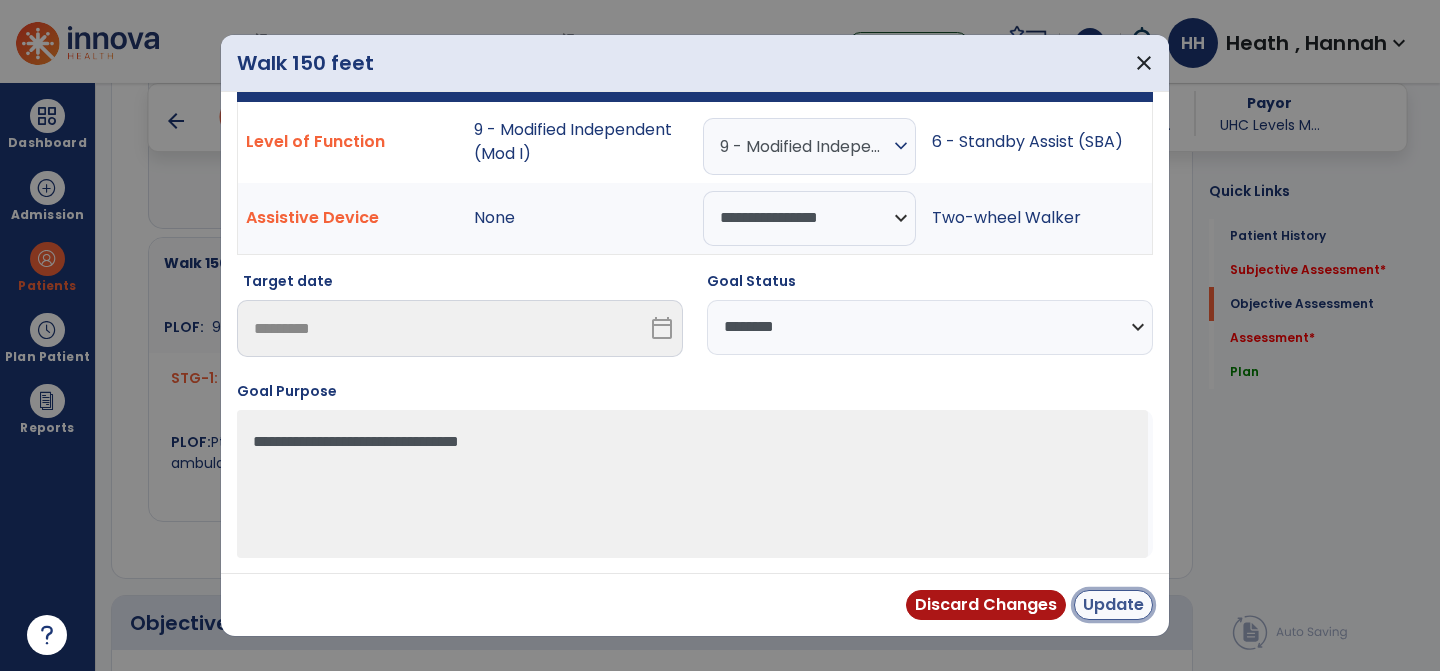 click on "Update" at bounding box center (1113, 605) 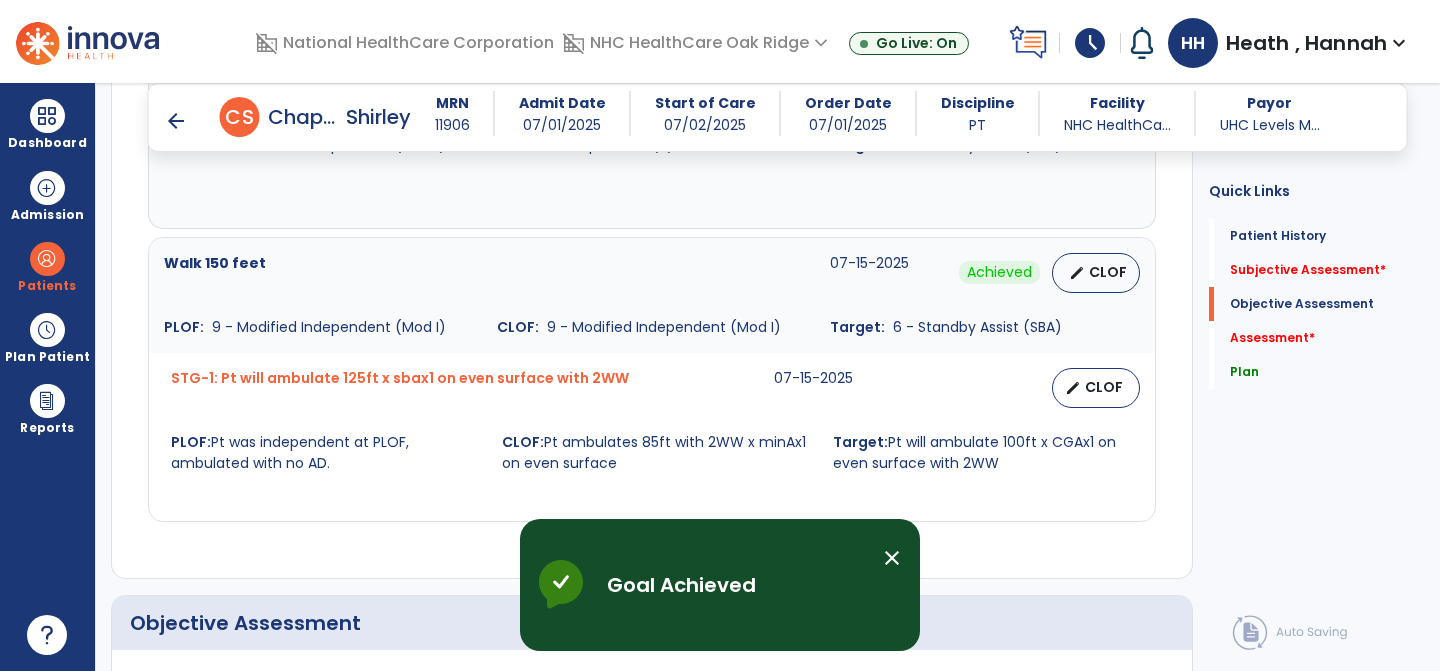 scroll, scrollTop: 1813, scrollLeft: 0, axis: vertical 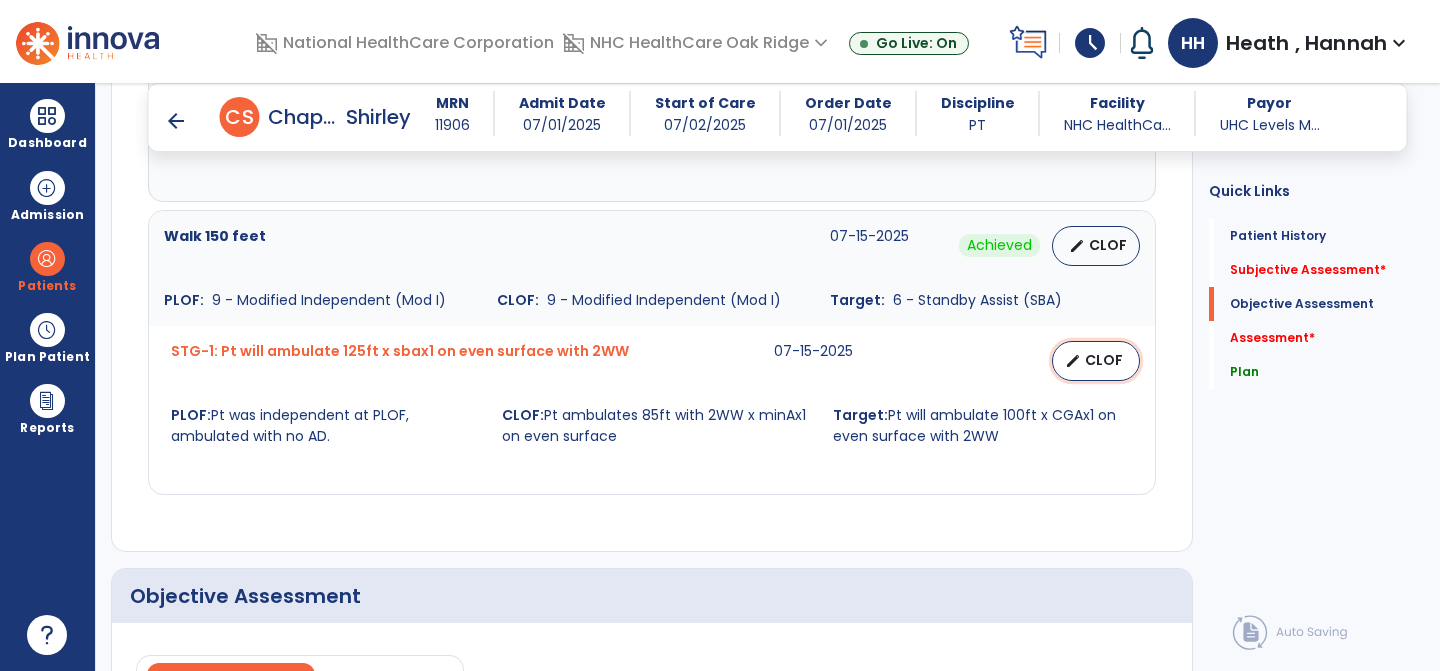 click on "CLOF" at bounding box center [1104, 360] 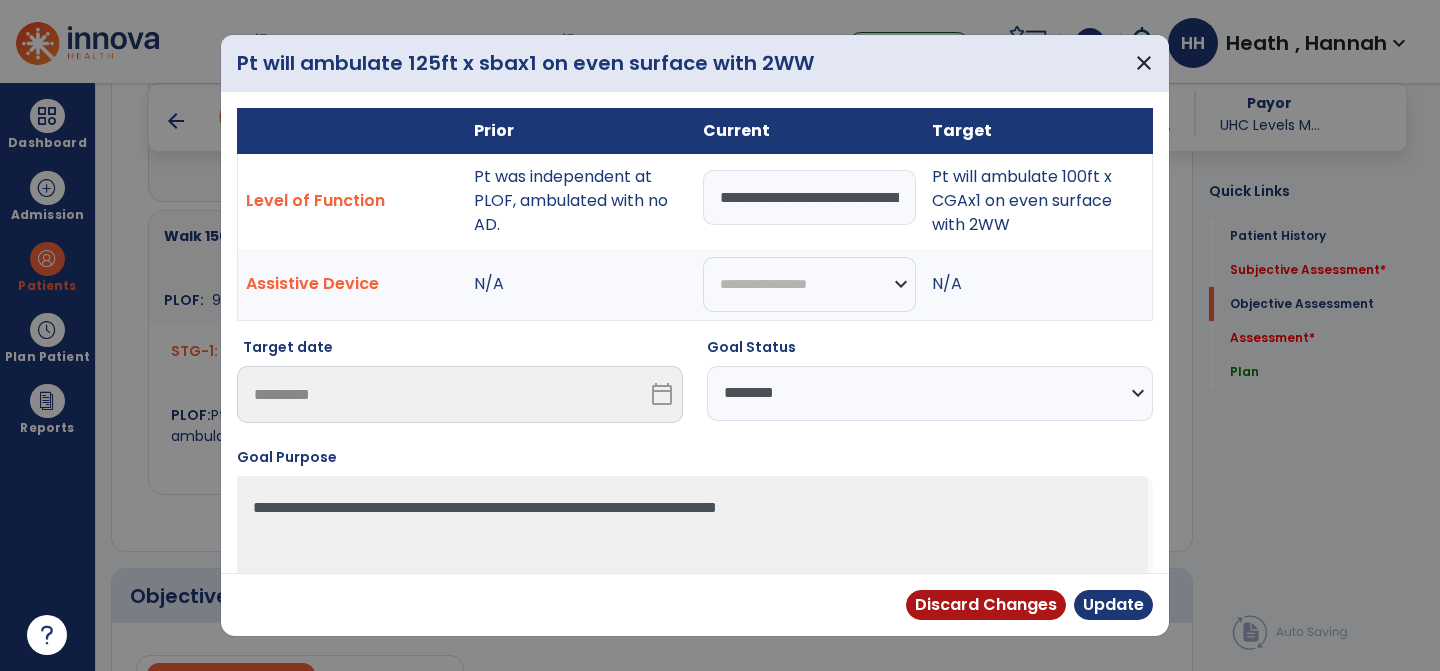 click on "**********" at bounding box center (809, 197) 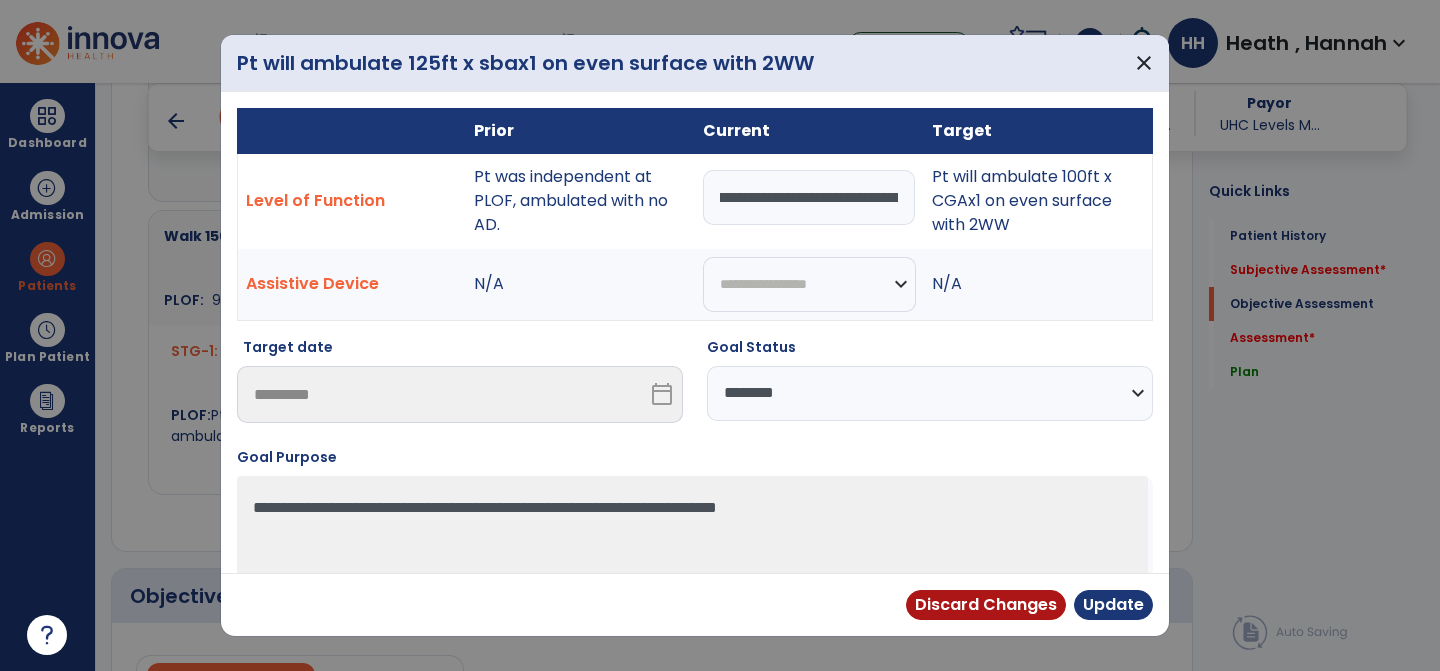 type on "**********" 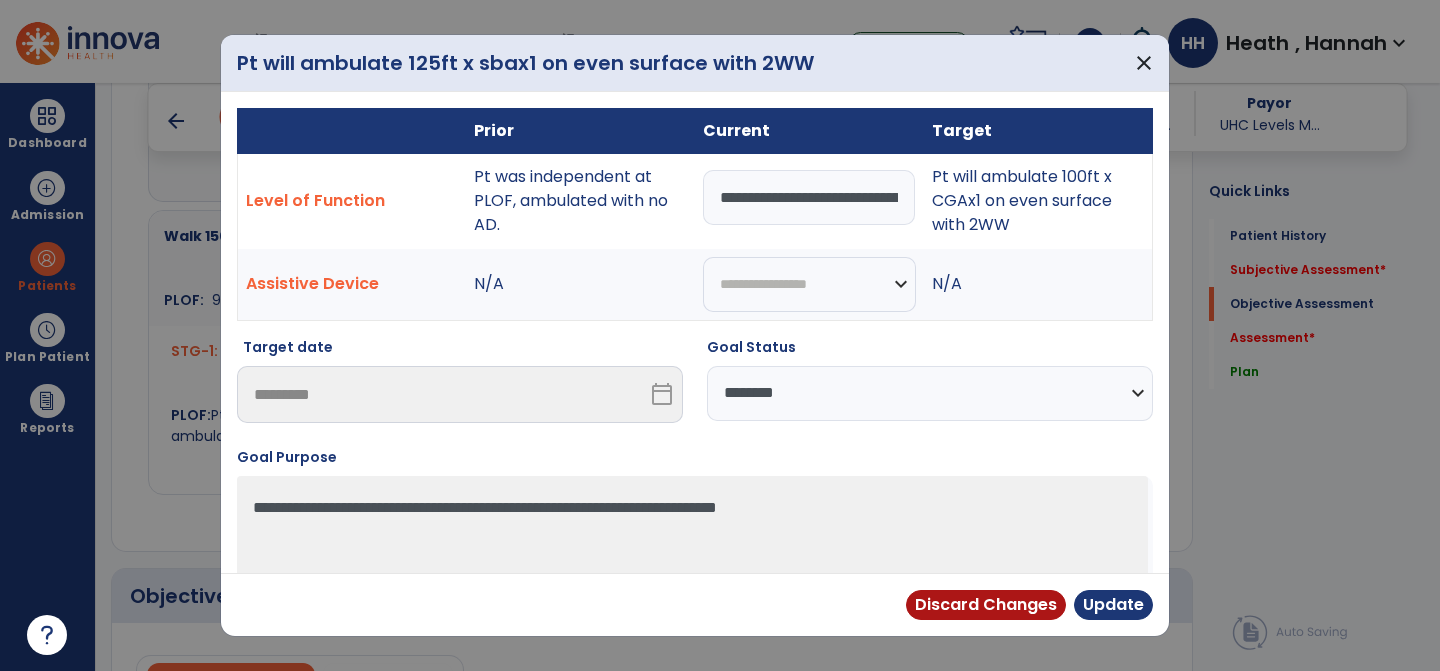 select on "********" 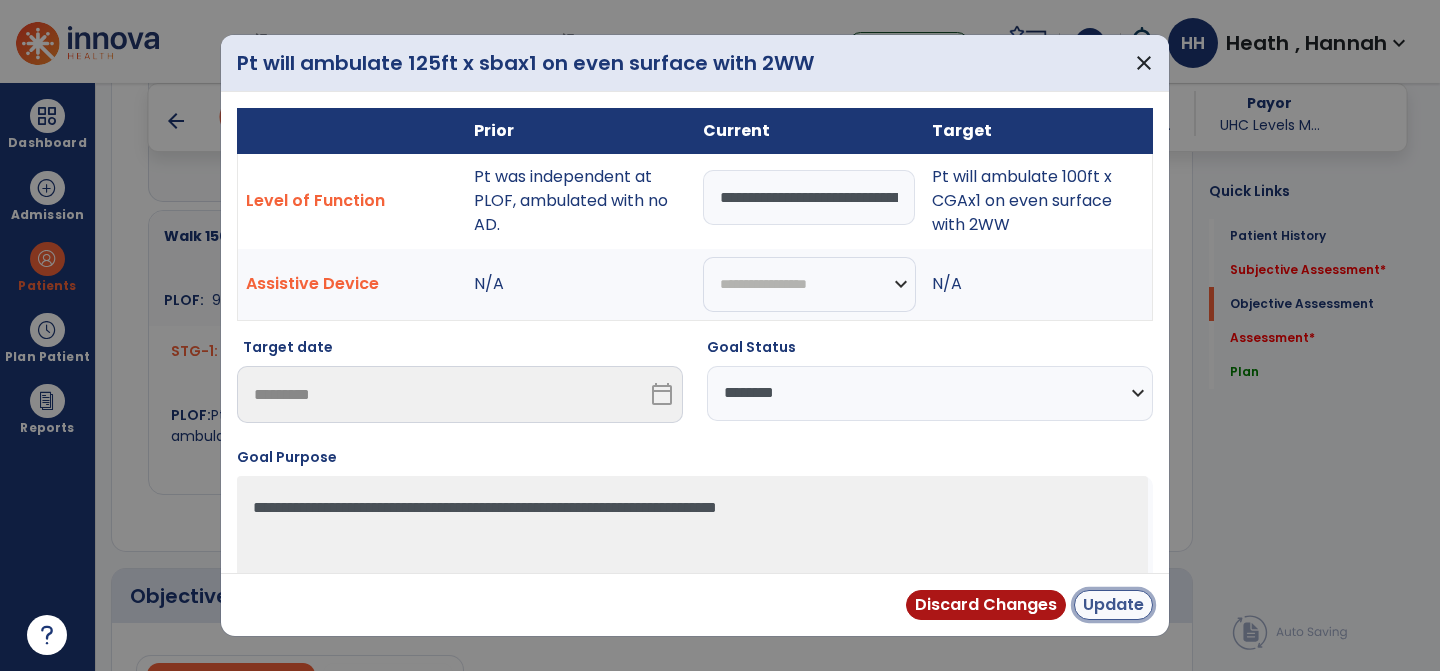 click on "Update" at bounding box center [1113, 605] 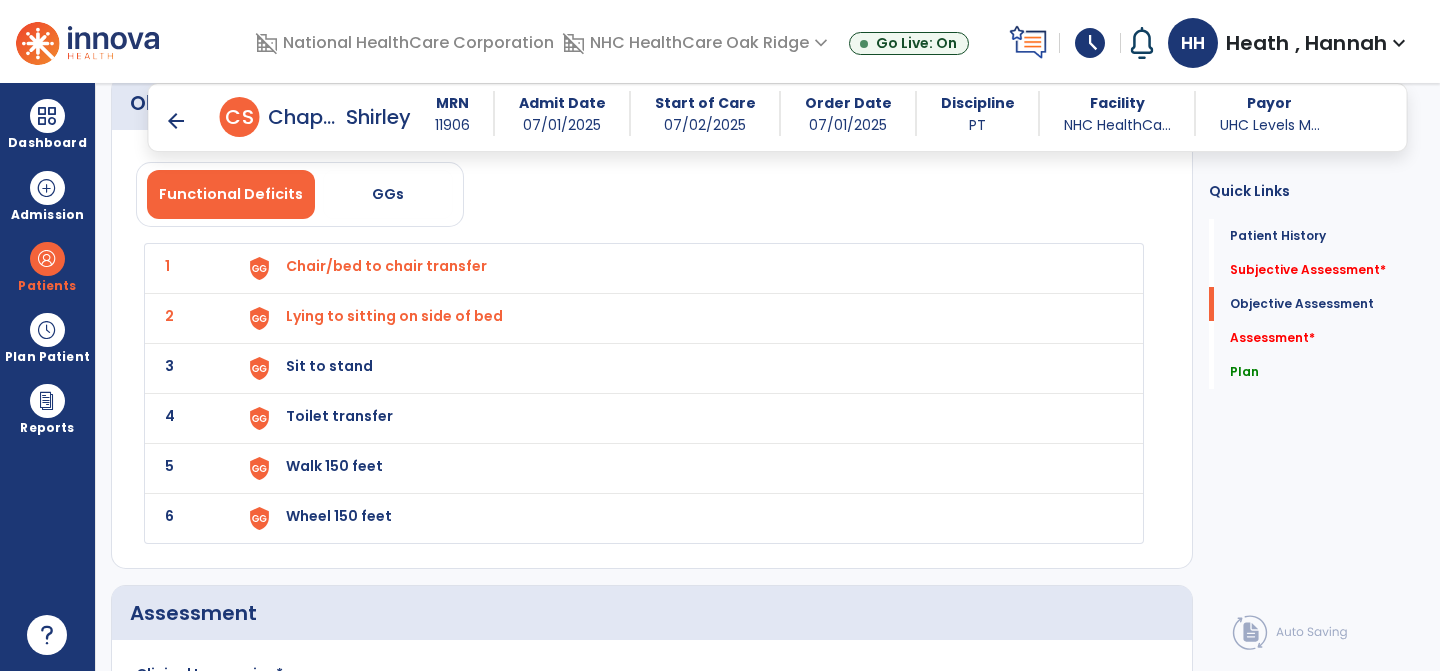 click on "3 Sit to stand" 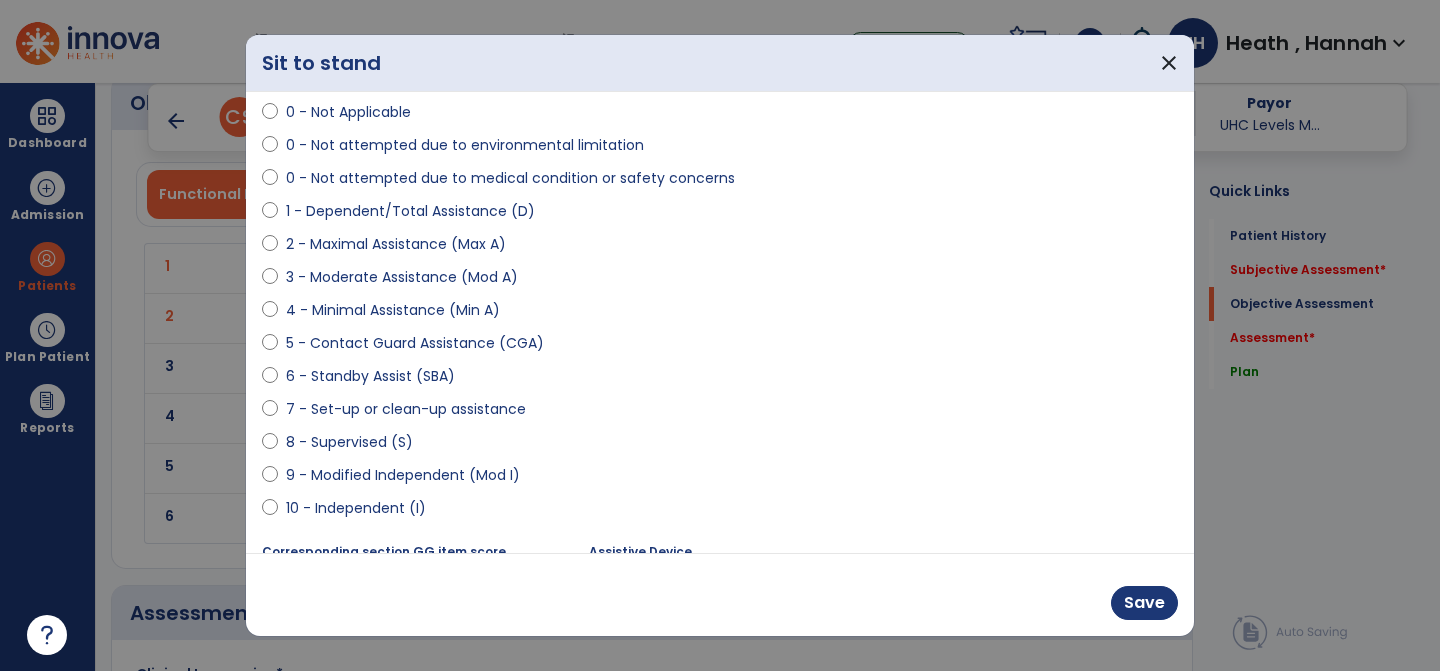 click on "9 - Modified Independent (Mod I)" at bounding box center [403, 475] 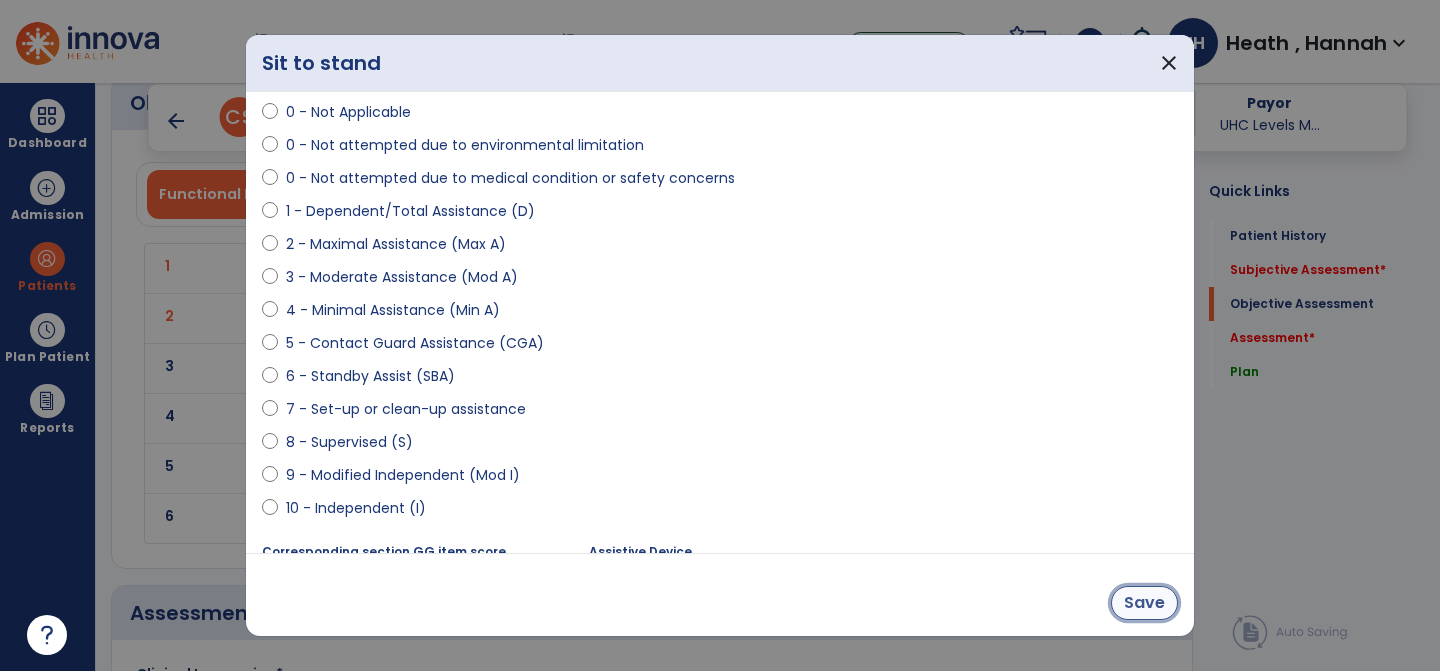click on "Save" at bounding box center (1144, 603) 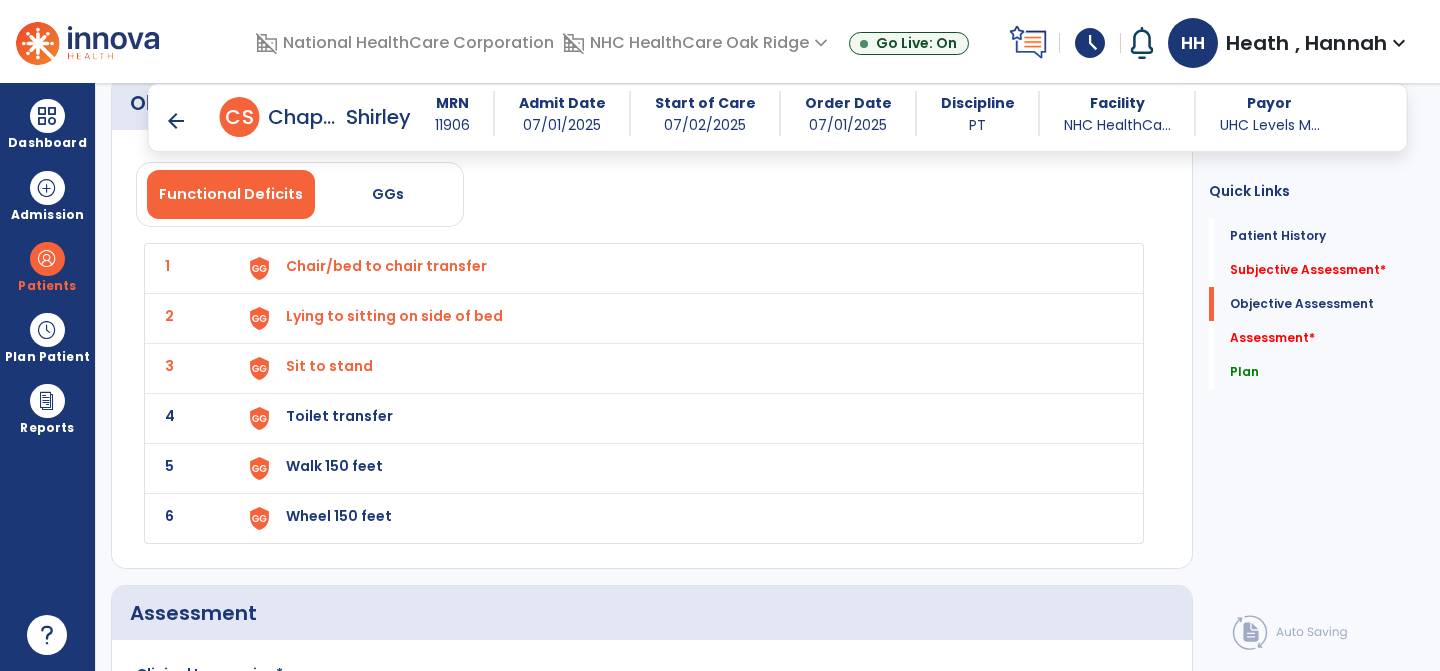 click on "Lying to sitting on side of bed" at bounding box center [386, 266] 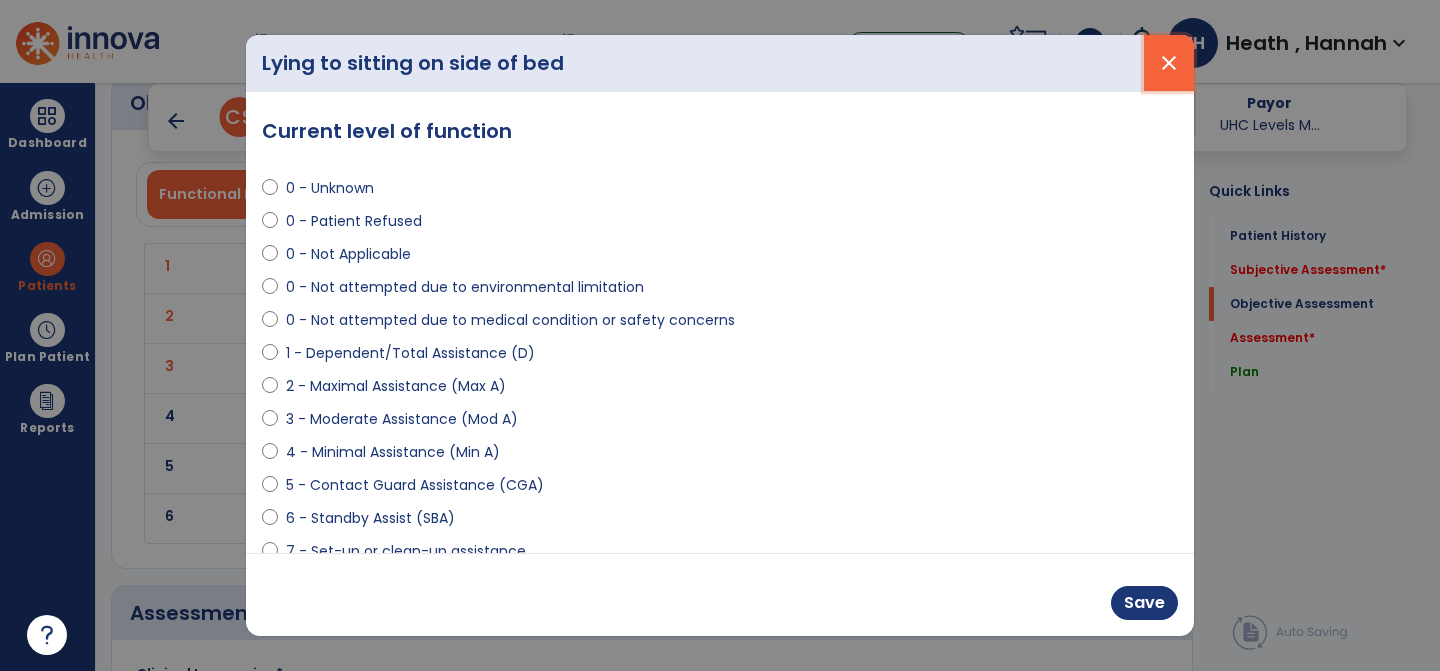 click on "close" at bounding box center (1169, 63) 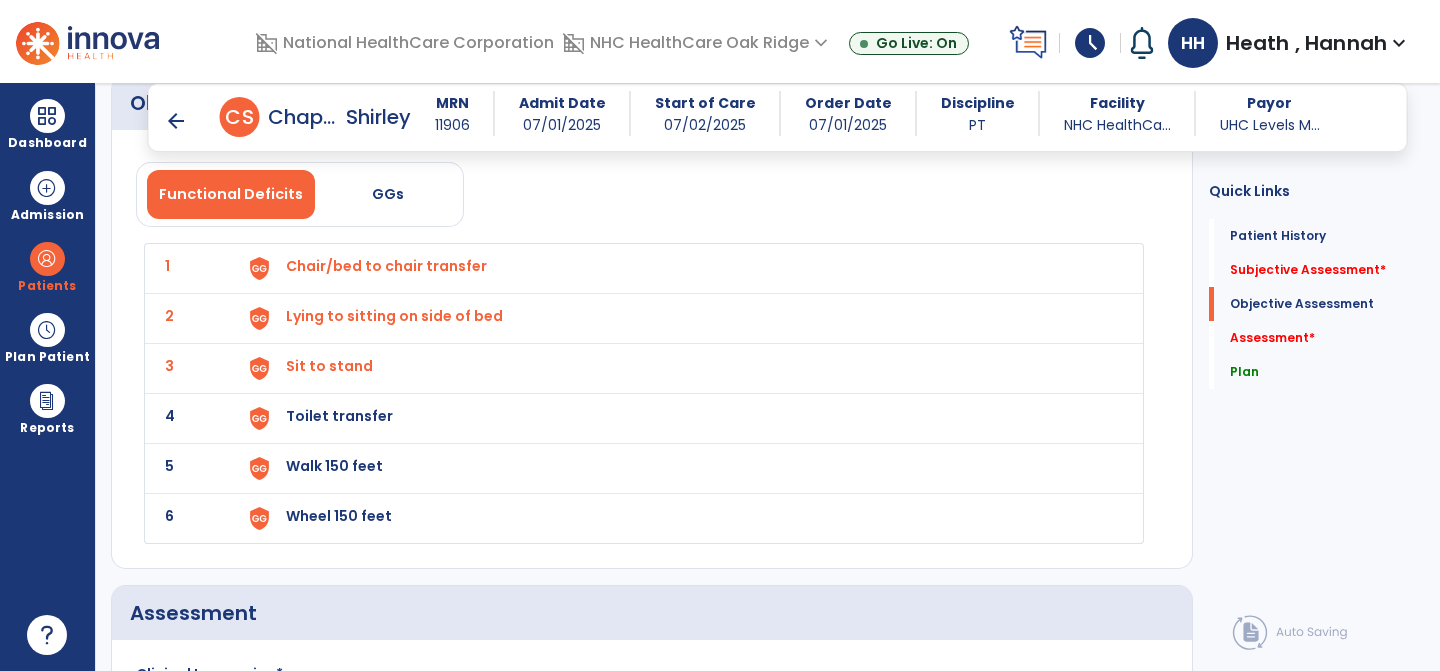 click on "Toilet transfer" at bounding box center (682, 268) 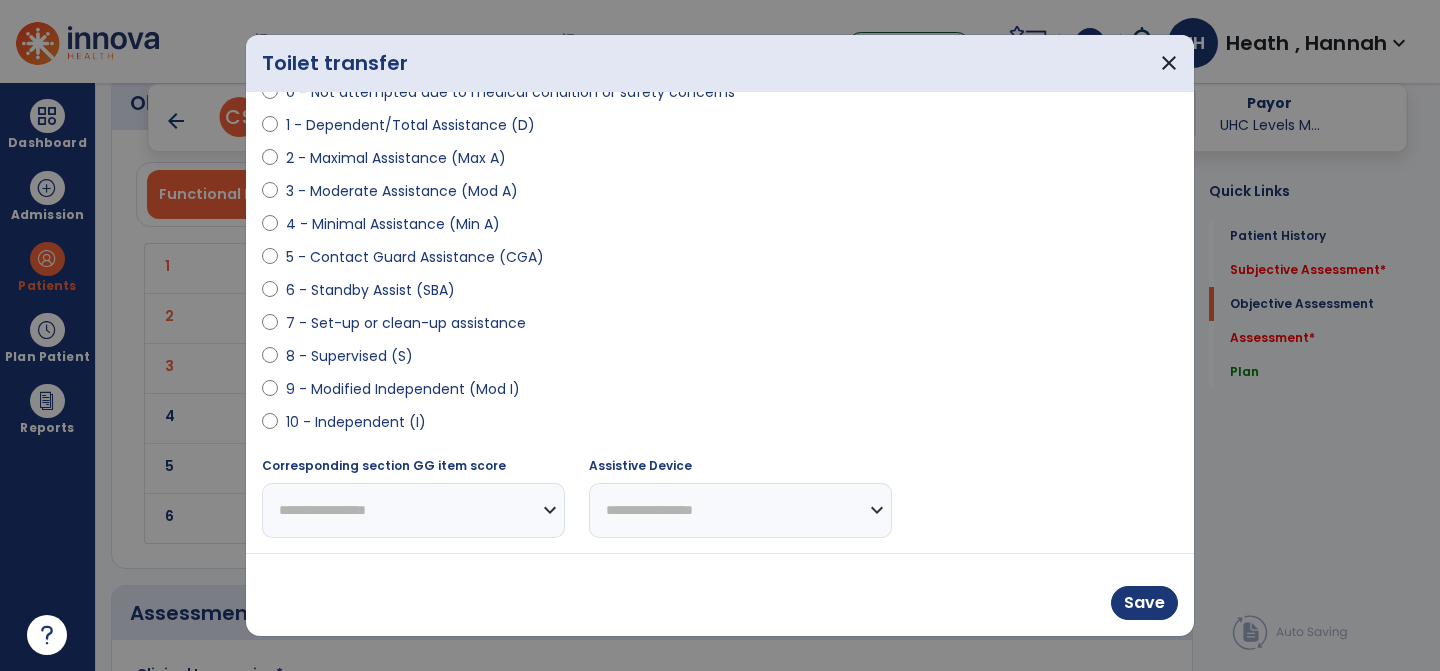 click on "9 - Modified Independent (Mod I)" at bounding box center [403, 389] 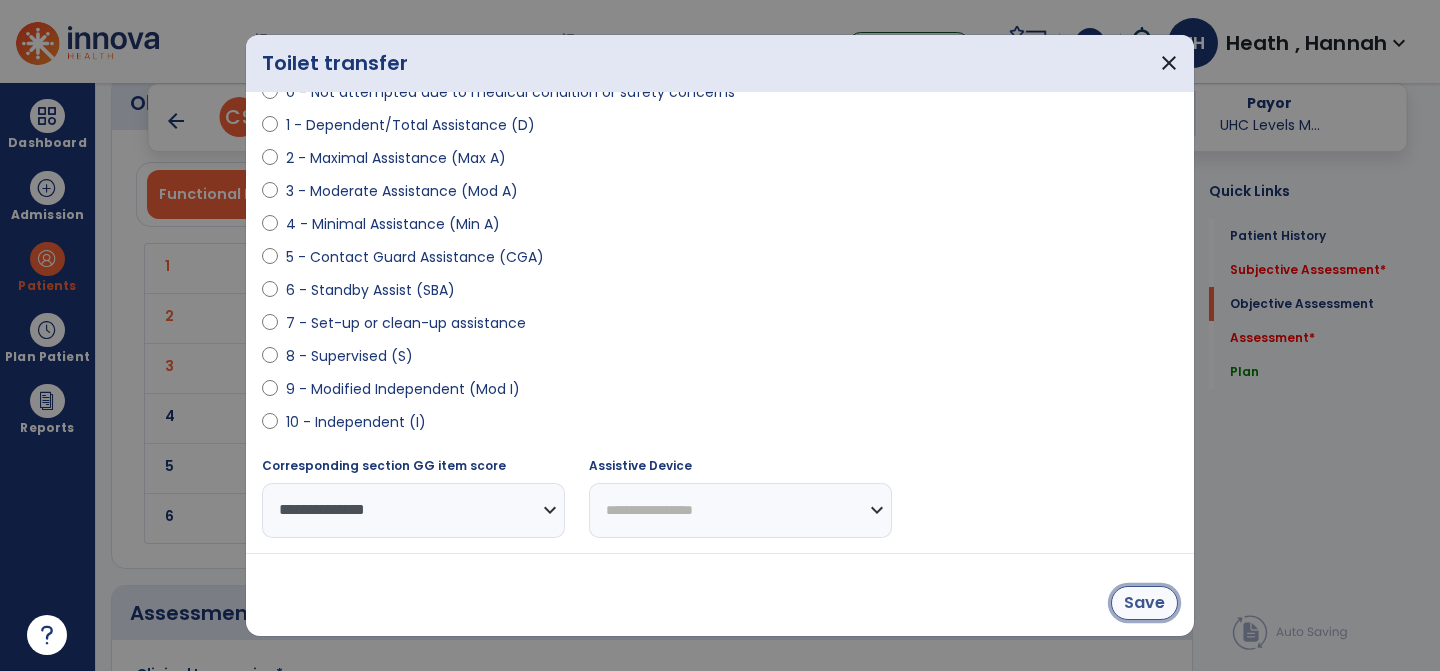 click on "Save" at bounding box center (1144, 603) 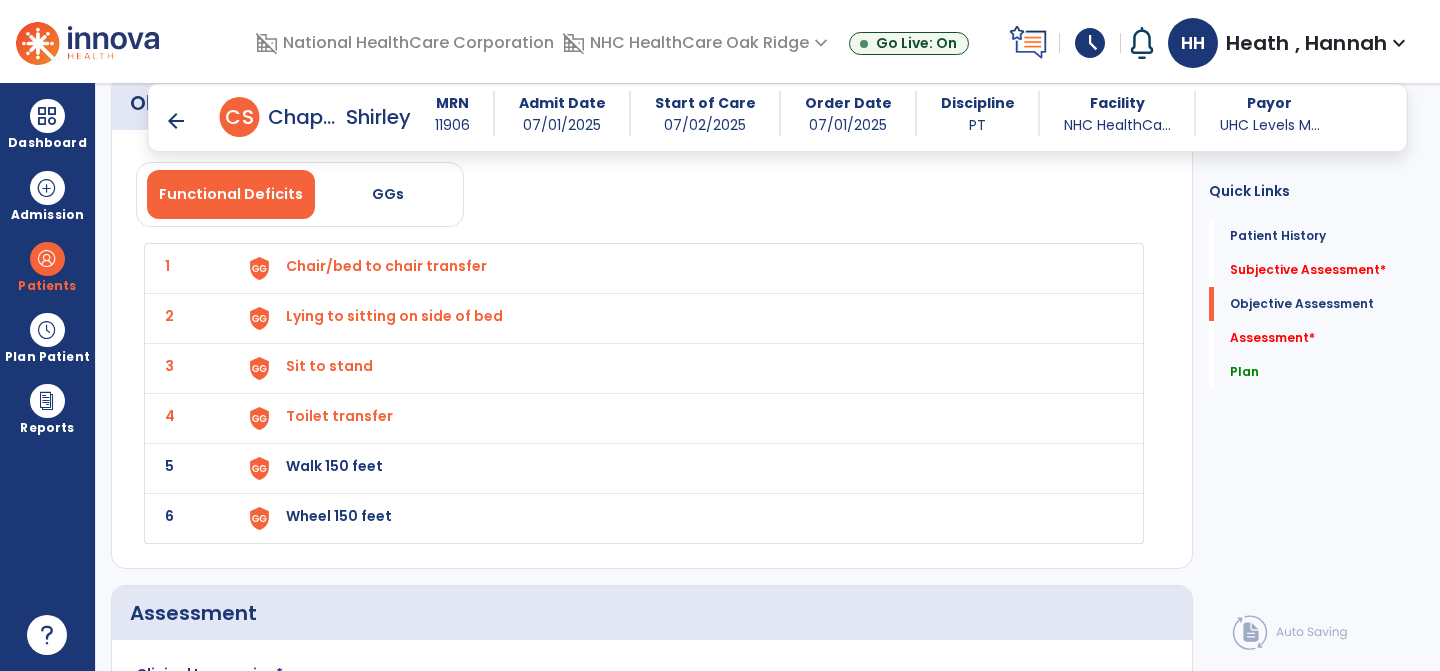 click on "Walk 150 feet" at bounding box center (386, 266) 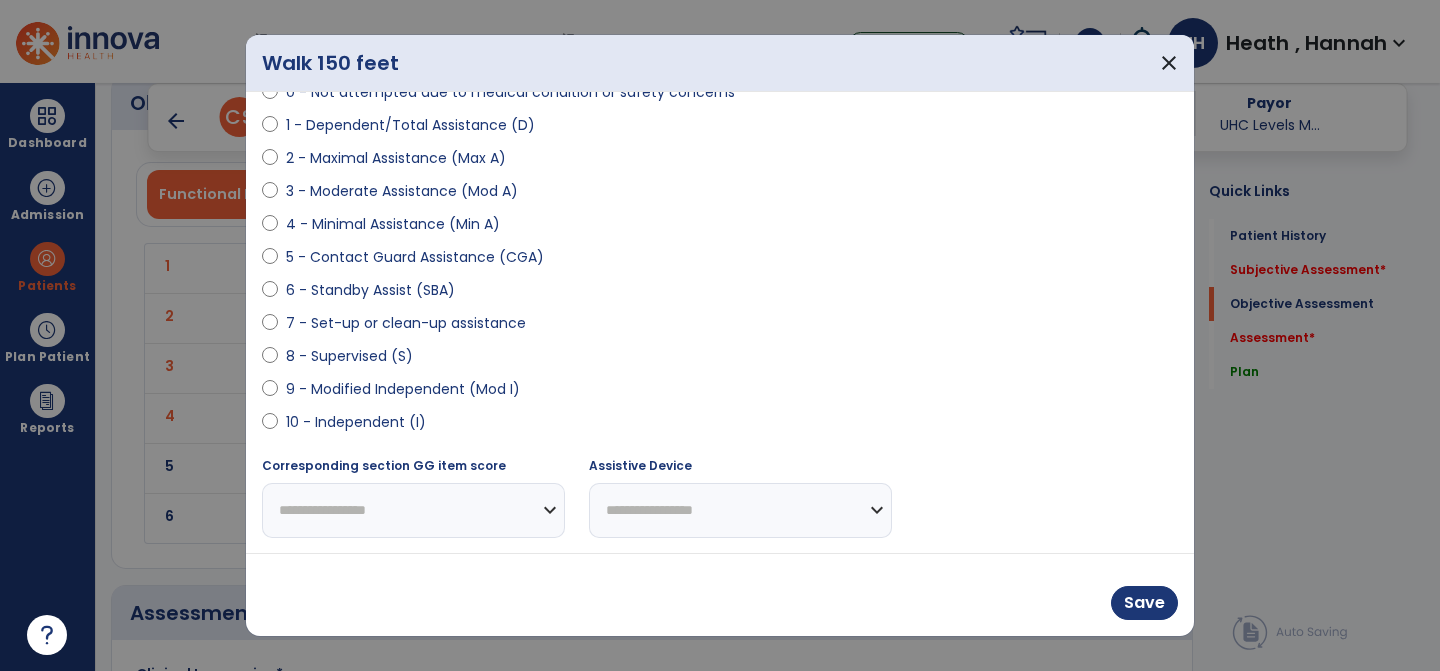 click on "9 - Modified Independent (Mod I)" at bounding box center [403, 389] 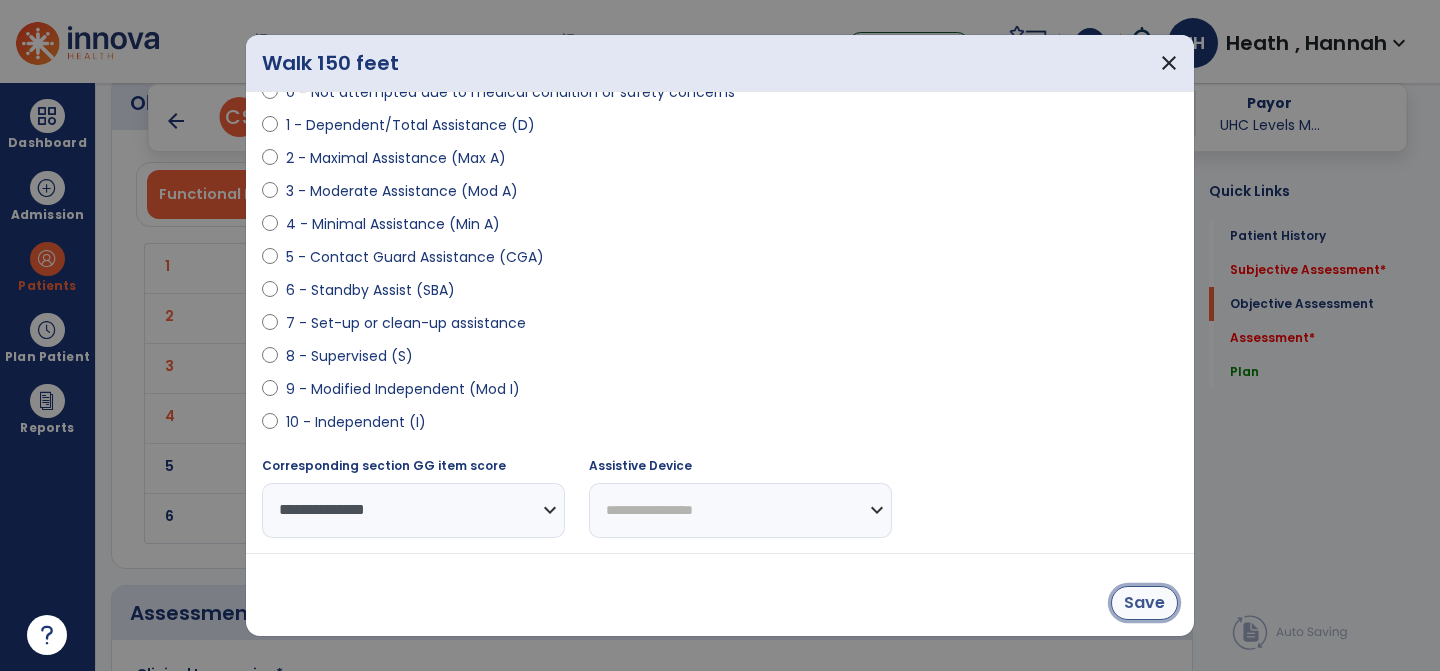 click on "Save" at bounding box center [1144, 603] 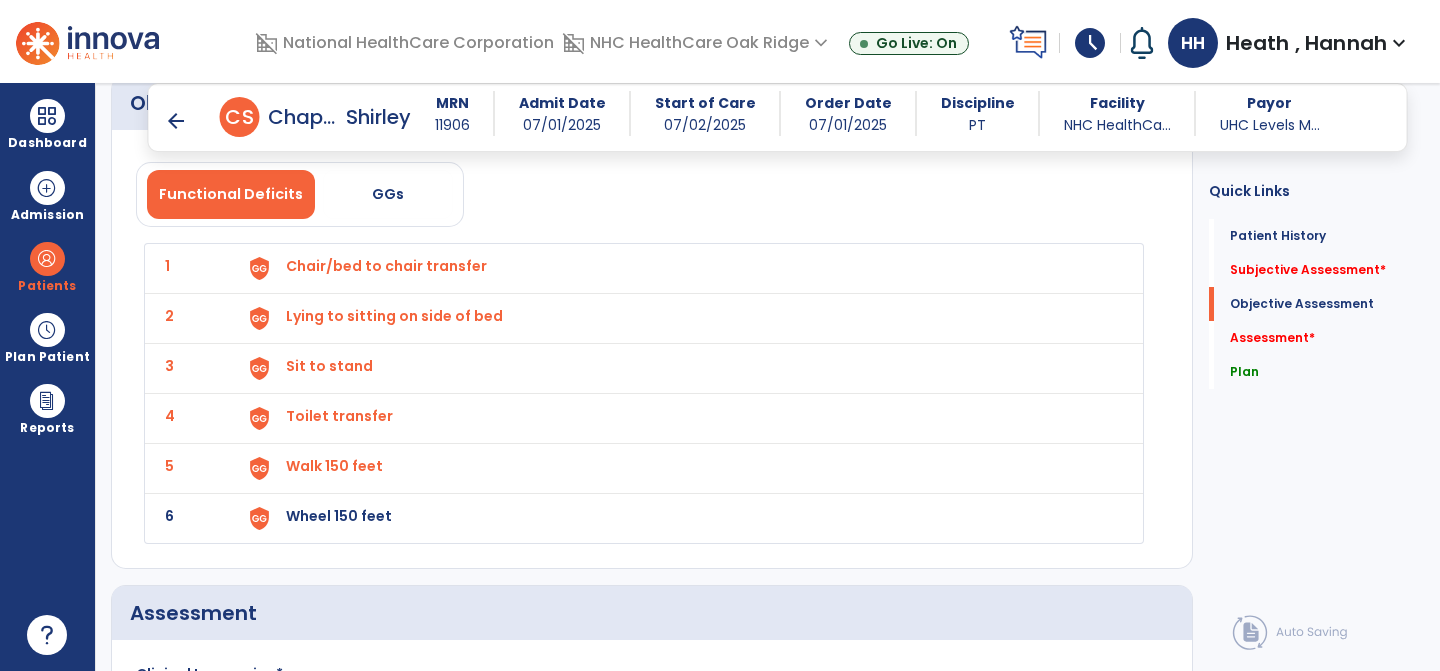 click on "Wheel 150 feet" at bounding box center (386, 266) 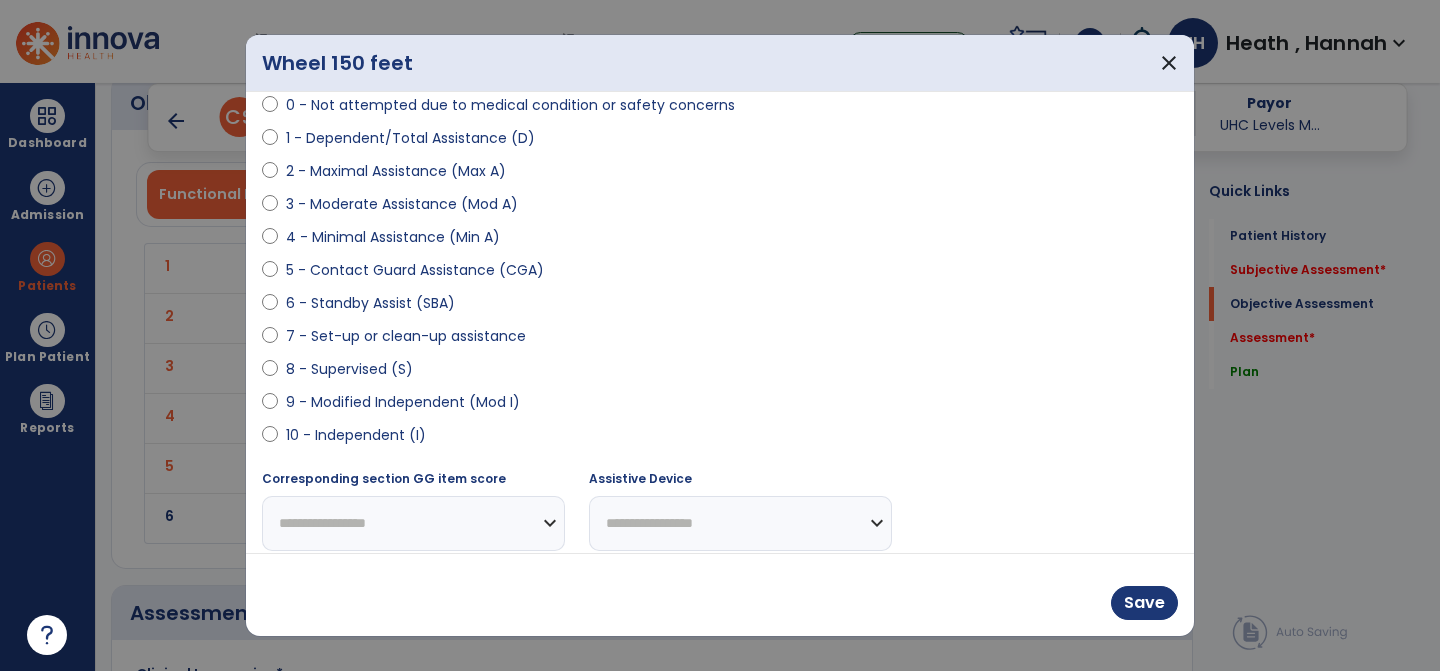 click on "10 - Independent (I)" at bounding box center (356, 435) 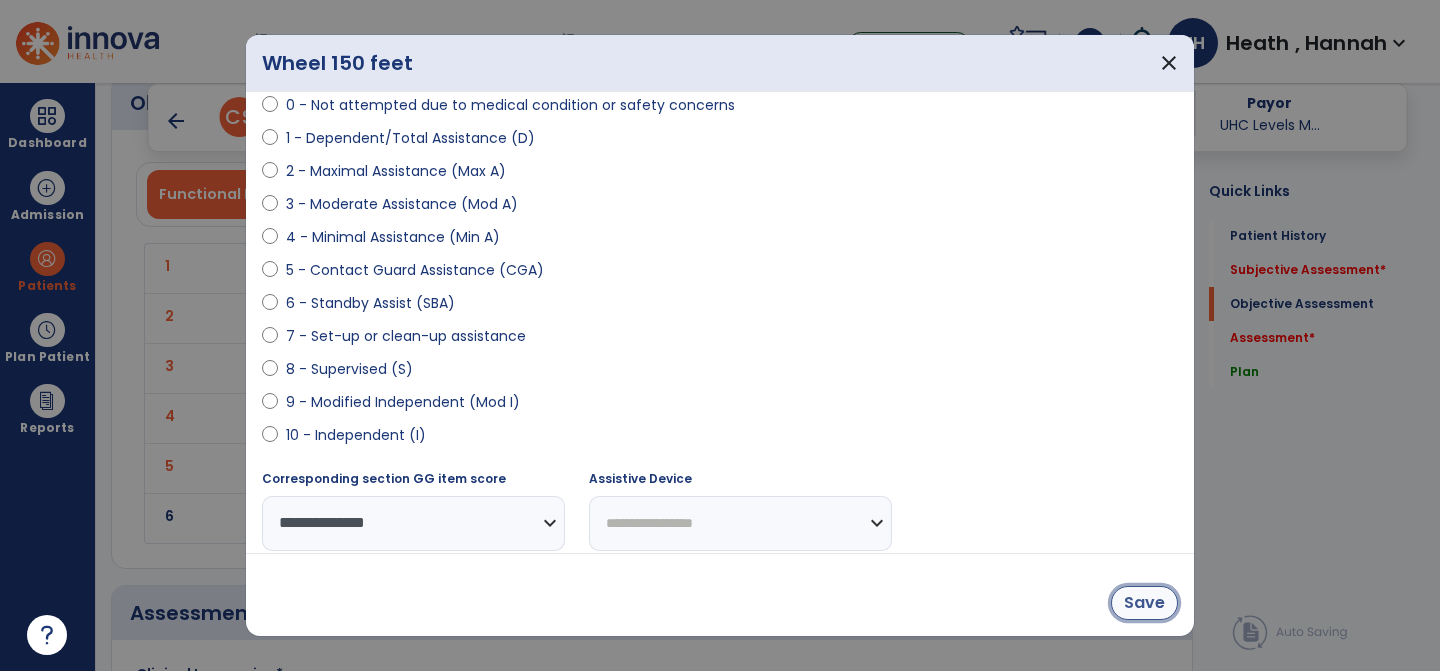 click on "Save" at bounding box center (1144, 603) 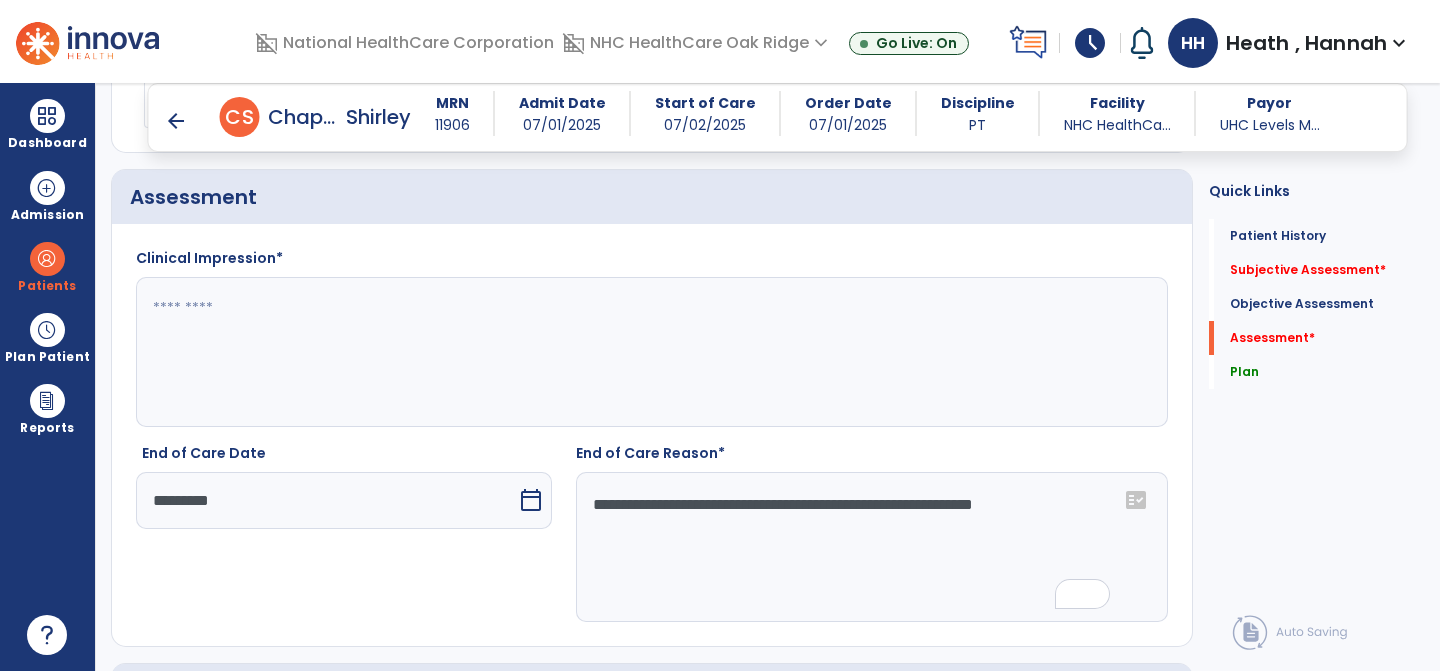 click 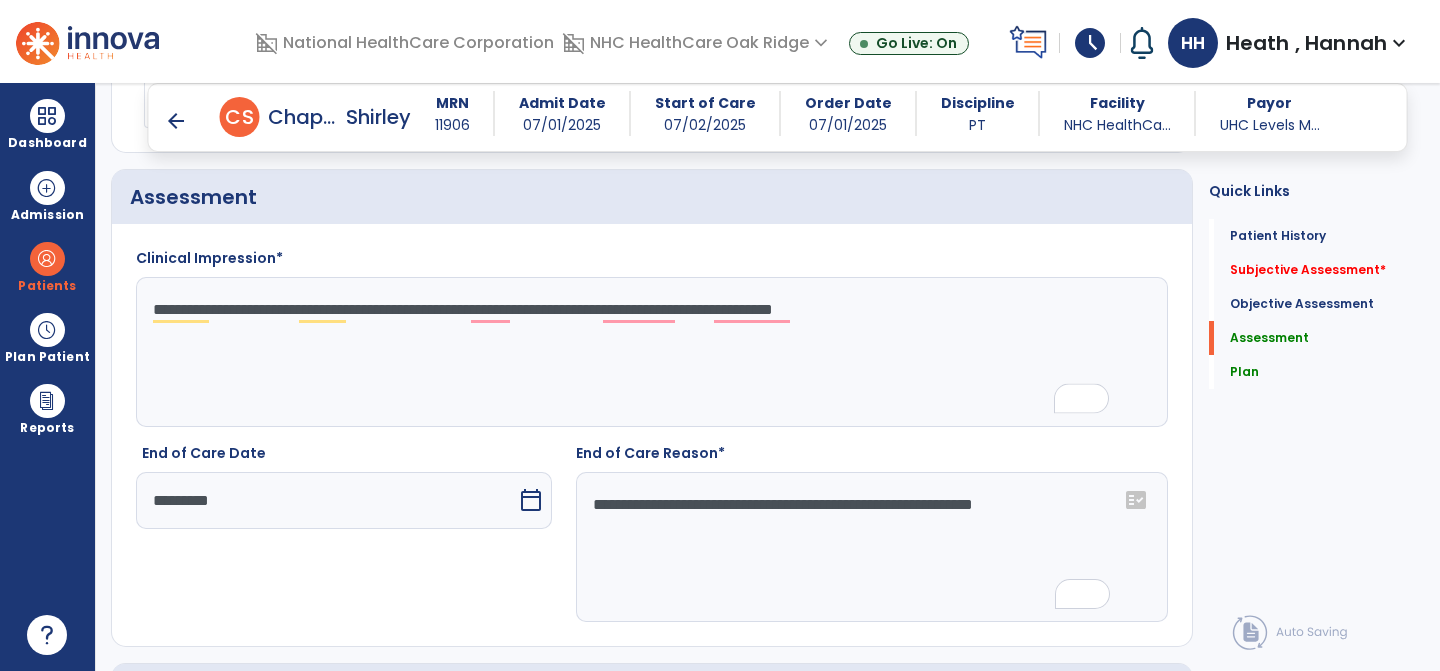 click on "**********" 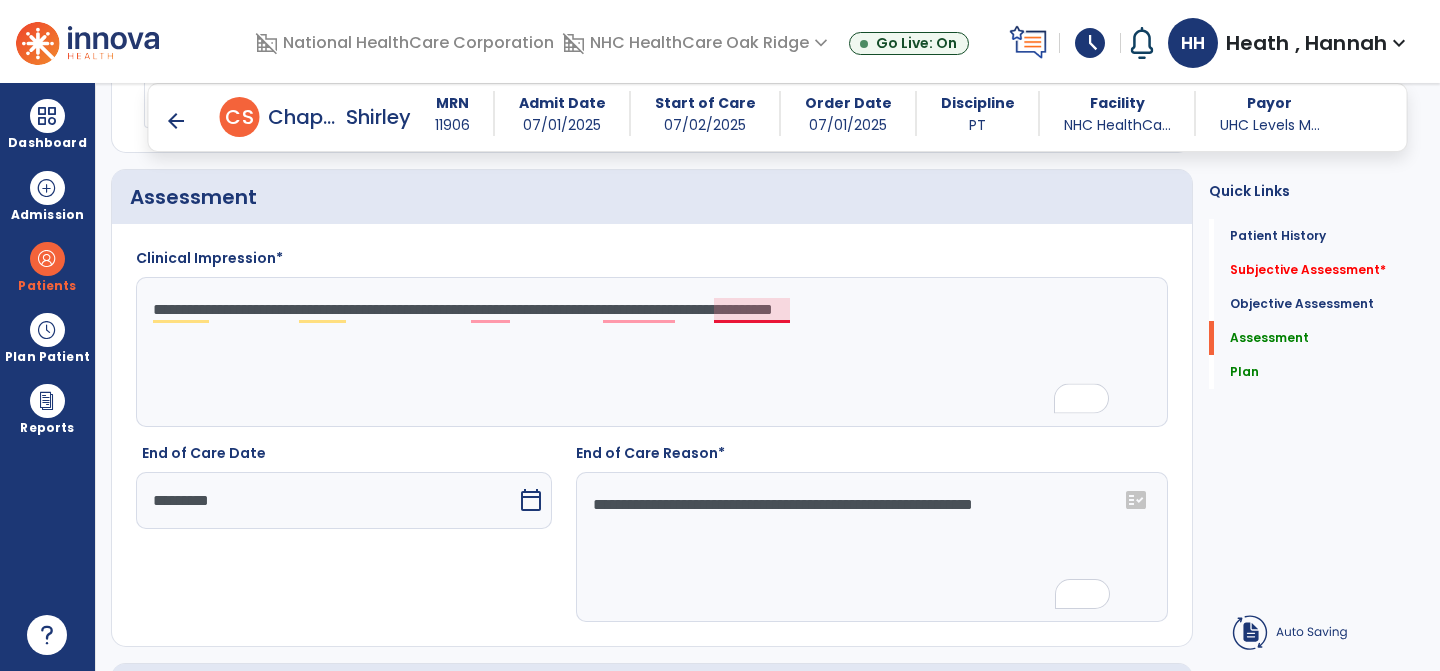click on "**********" 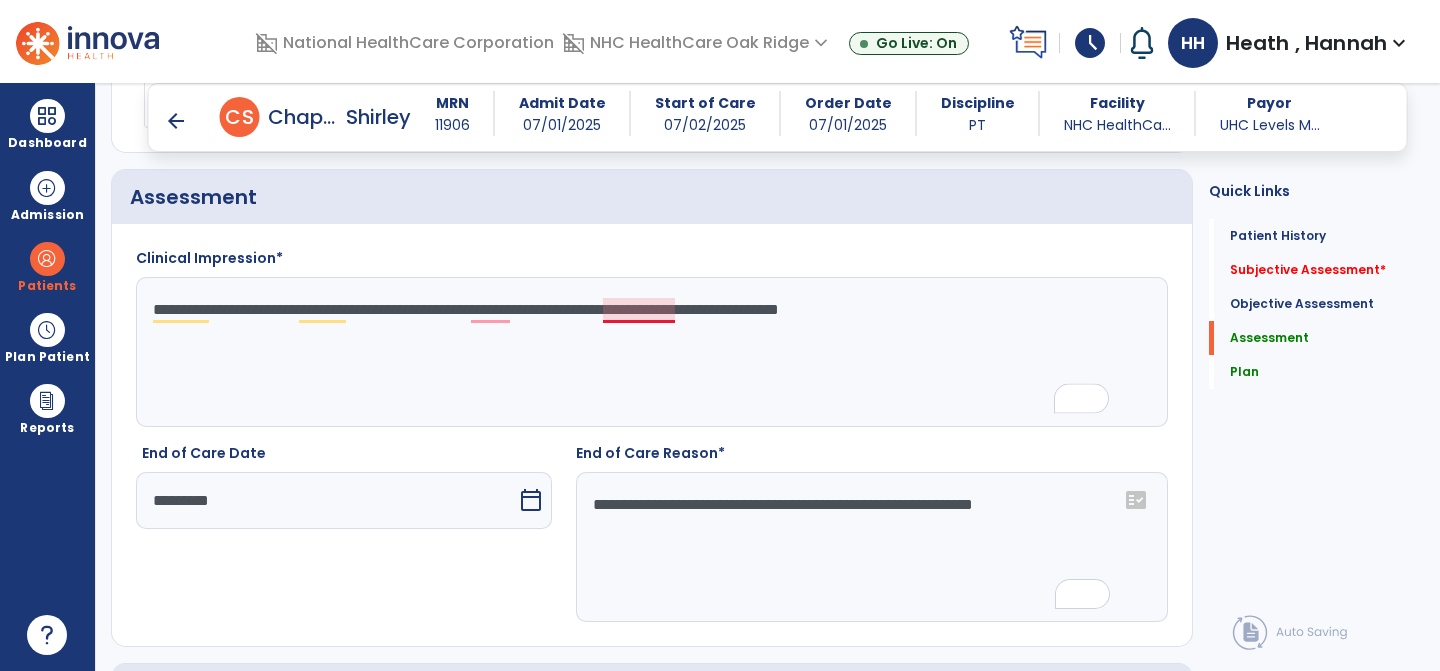 click on "**********" 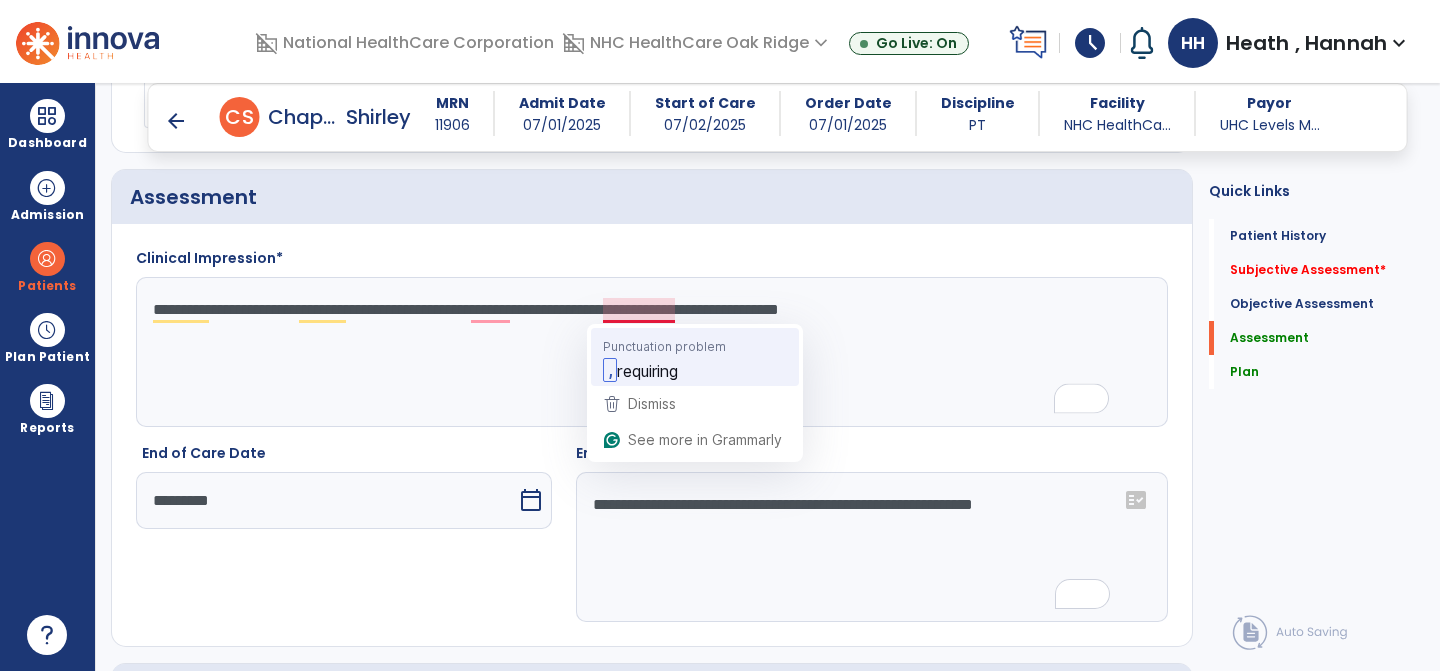 type on "**********" 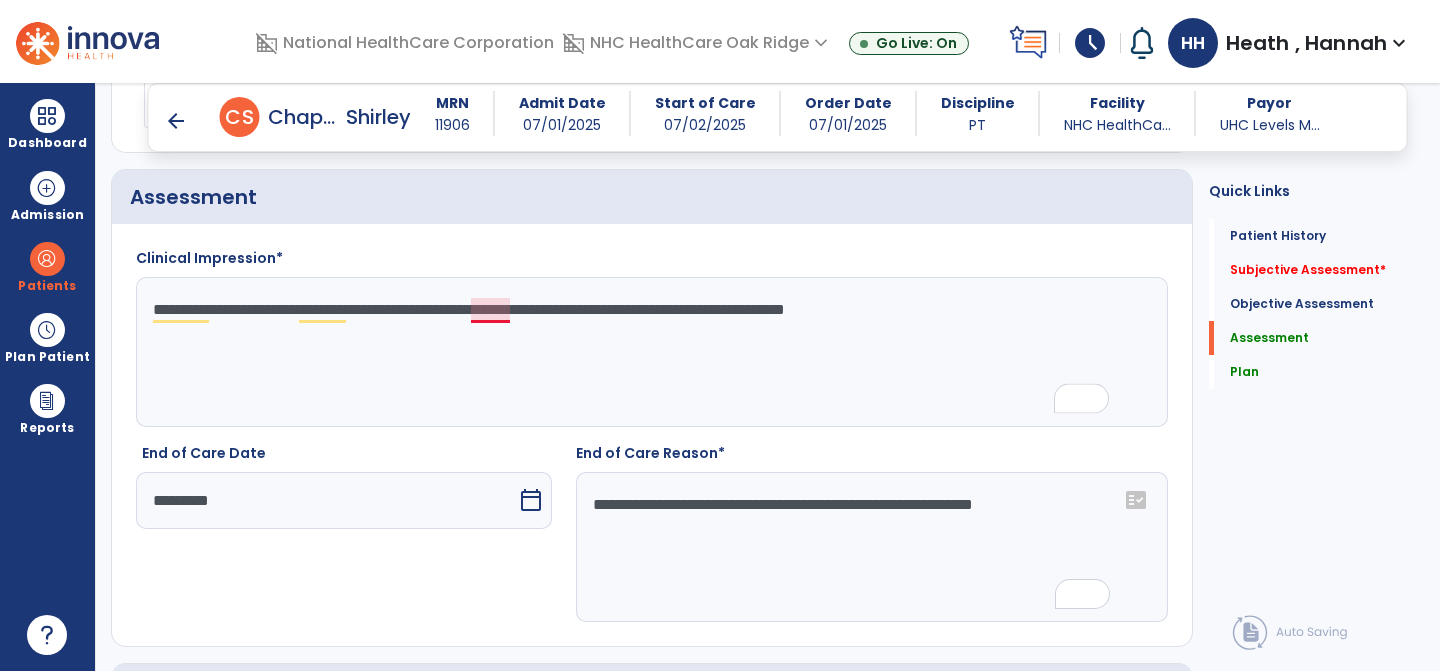 click on "**********" 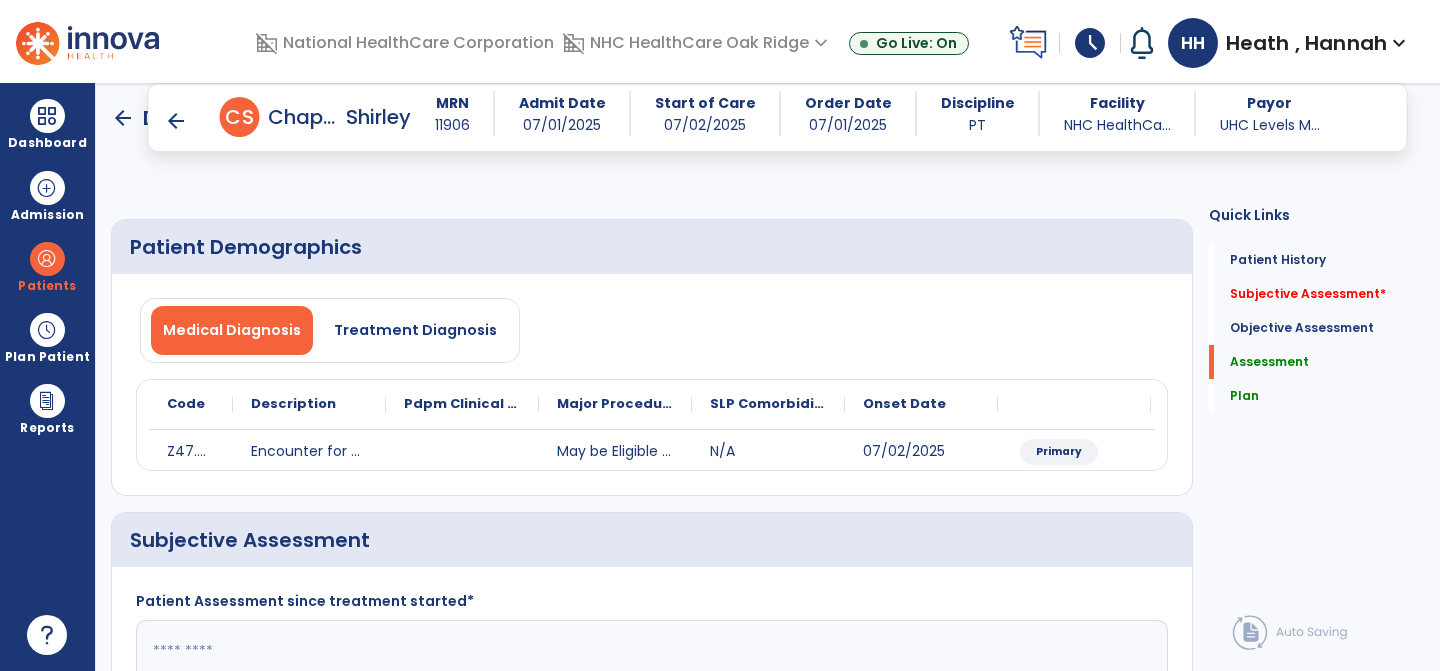 select on "****" 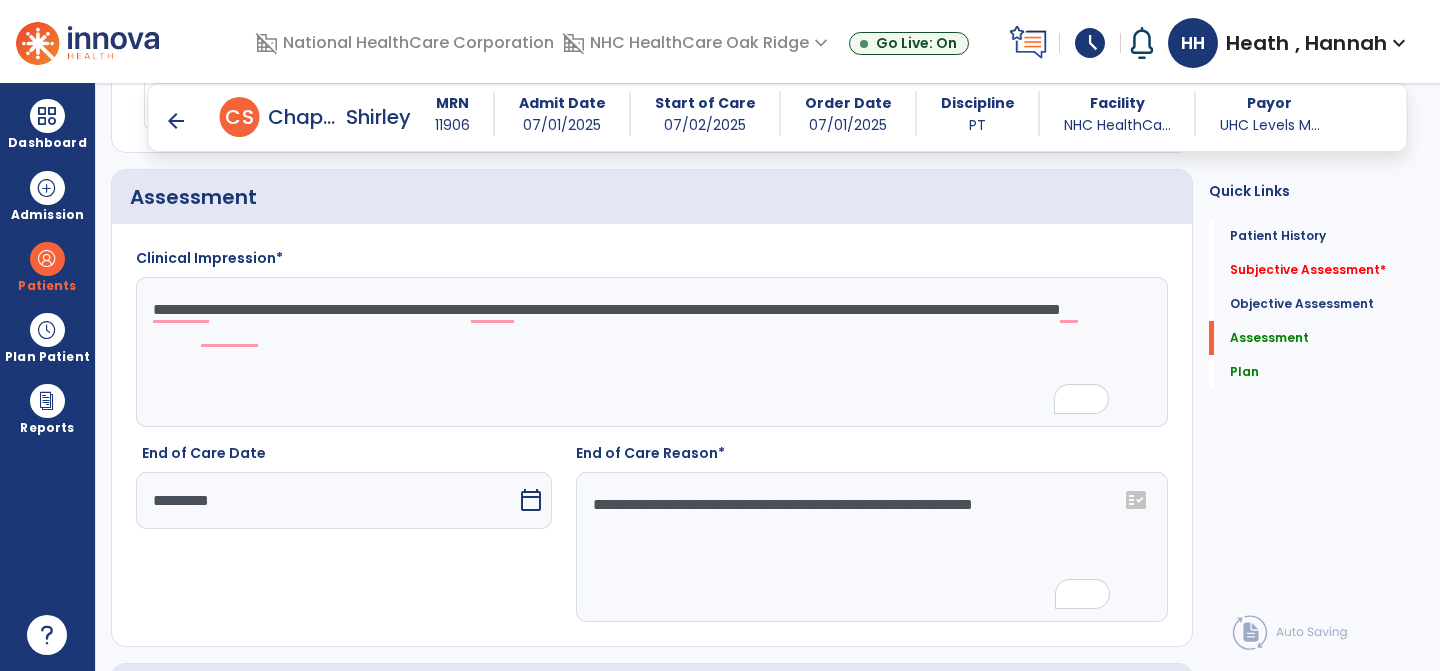 type on "**********" 